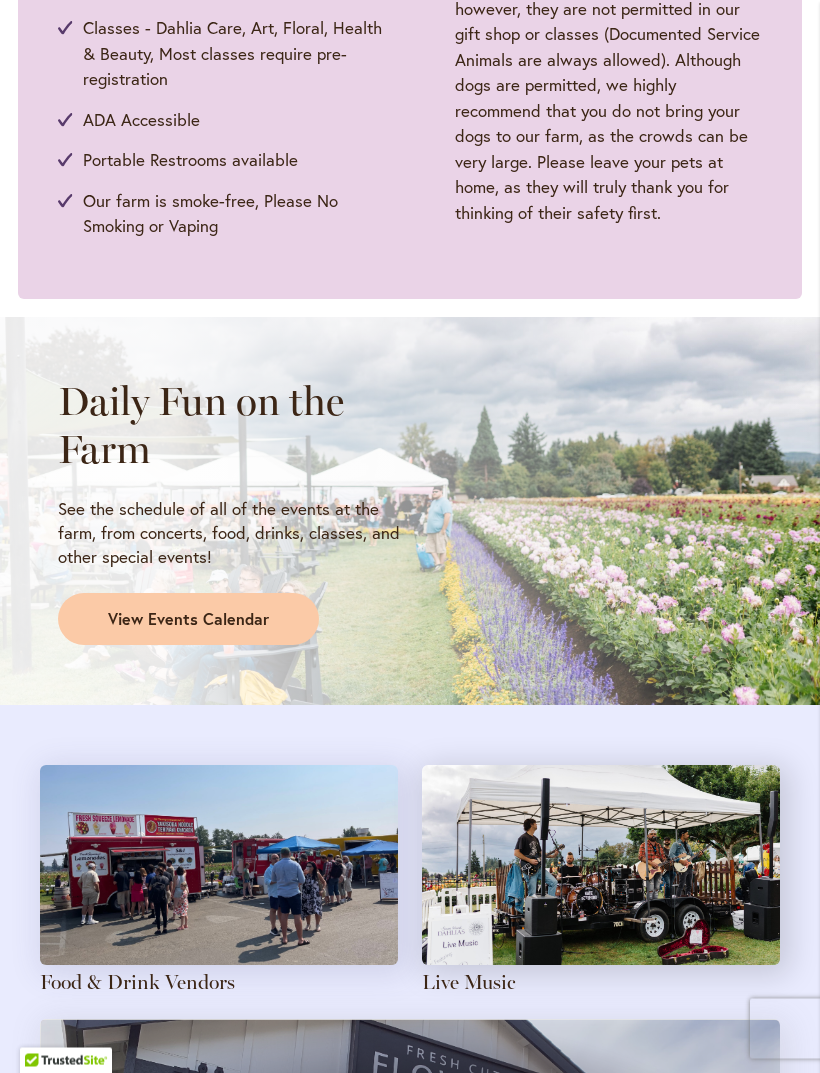 scroll, scrollTop: 1277, scrollLeft: 0, axis: vertical 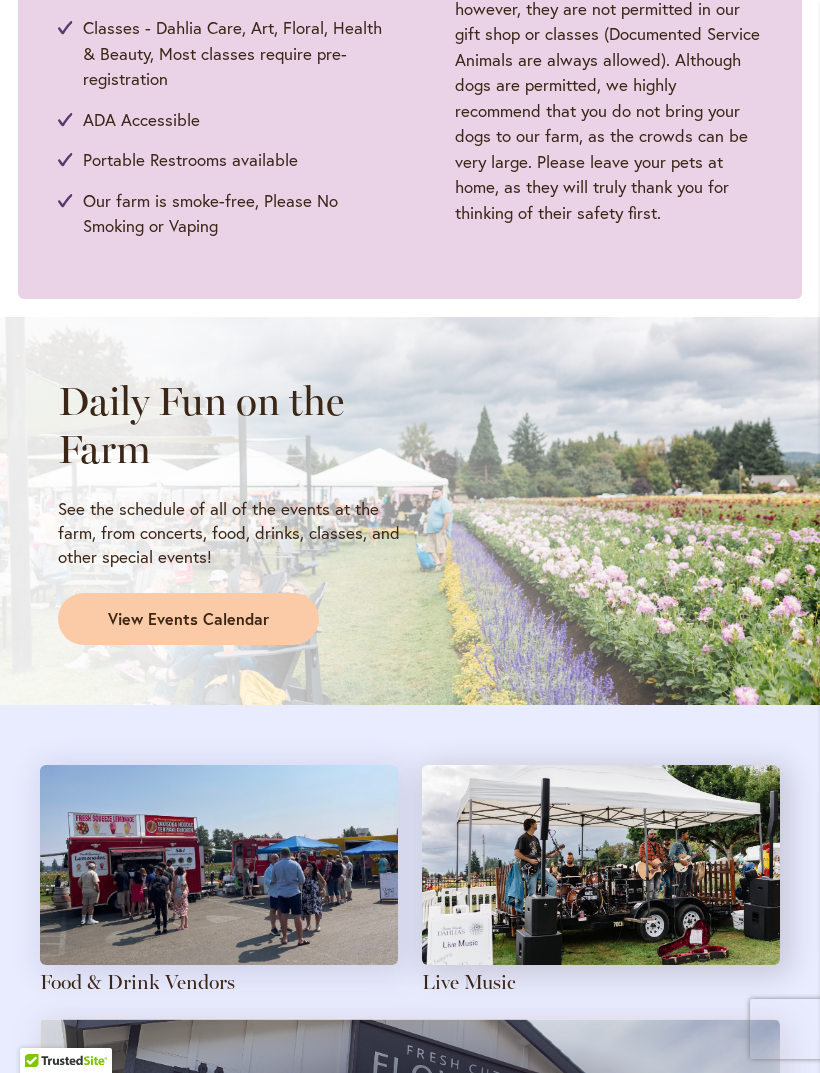 click on "View Events Calendar" at bounding box center (188, 619) 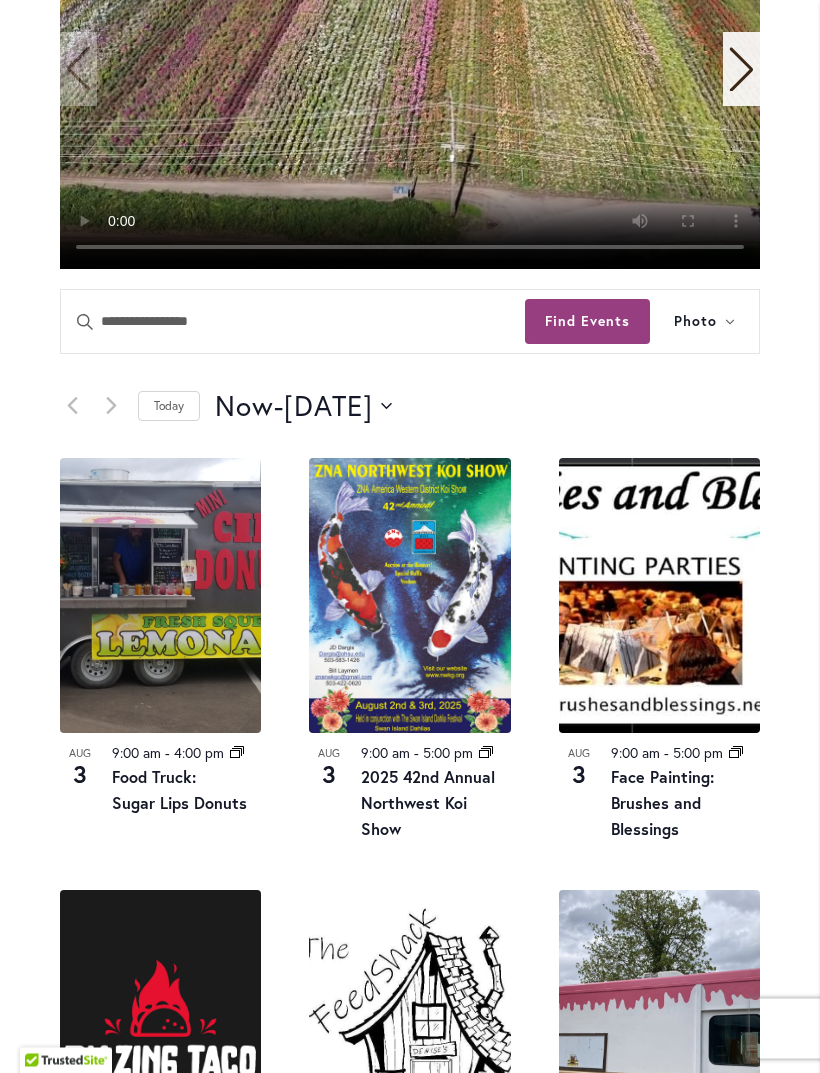 scroll, scrollTop: 709, scrollLeft: 0, axis: vertical 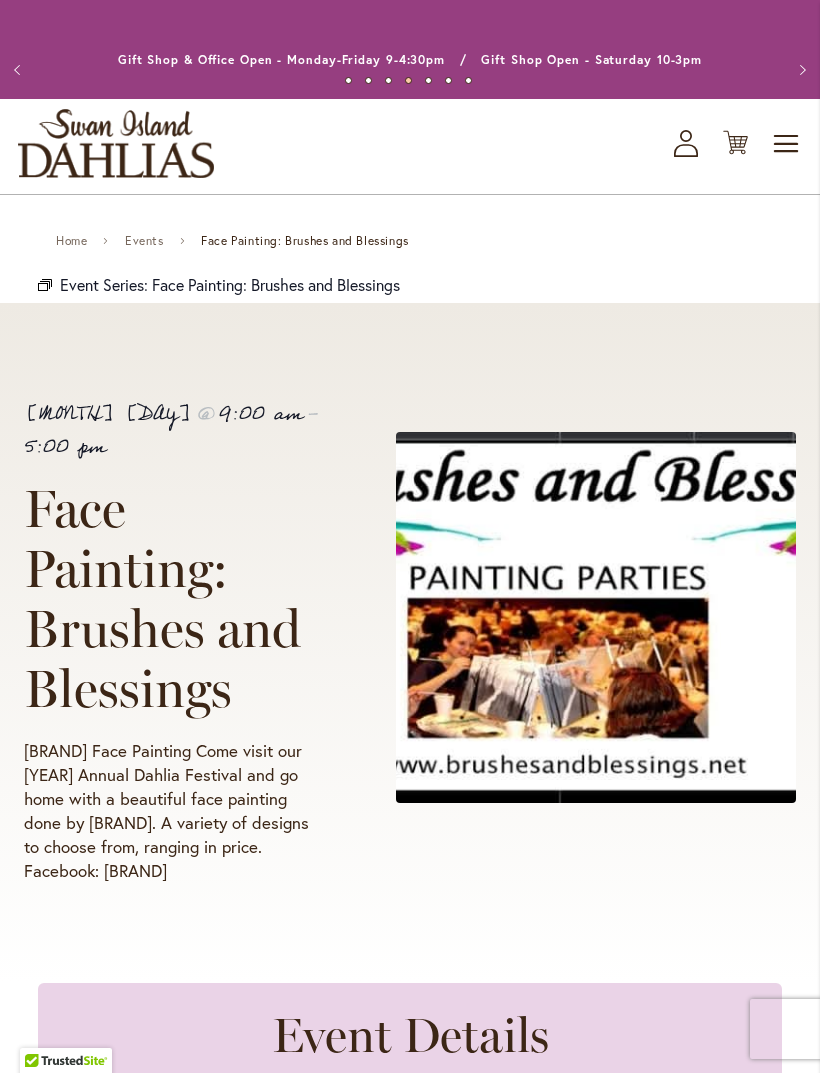 click on "Events" at bounding box center (144, 241) 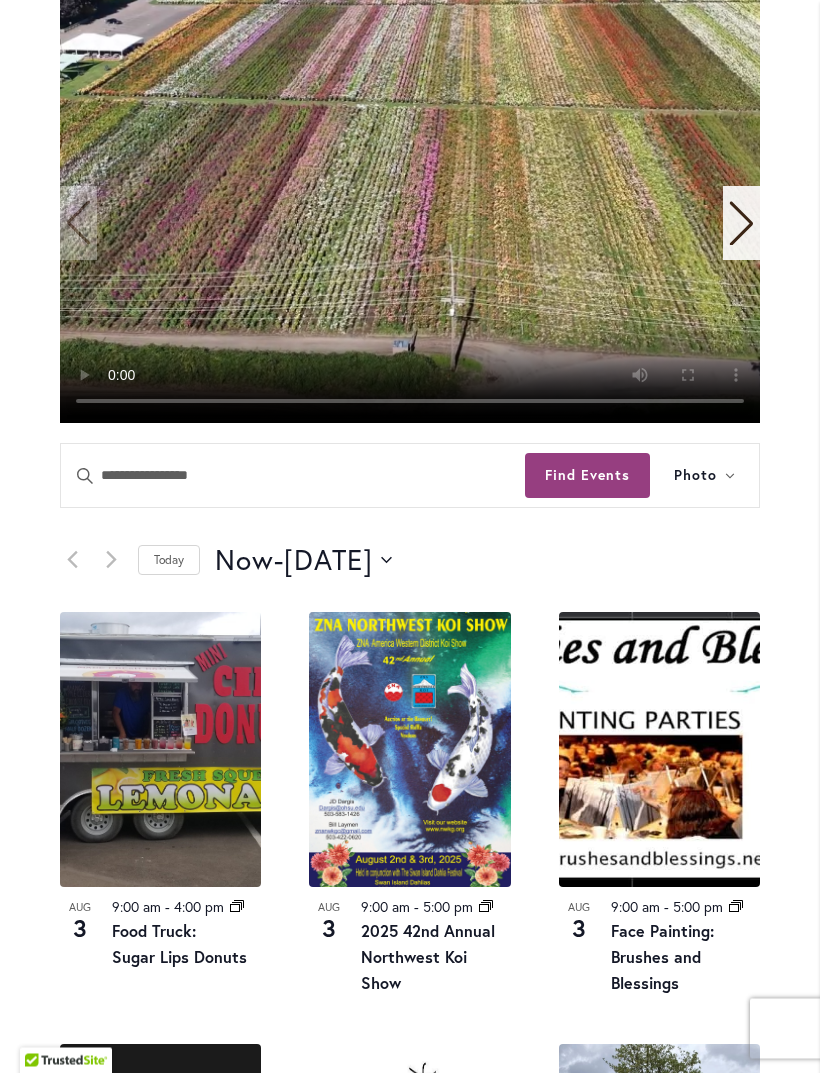 scroll, scrollTop: 551, scrollLeft: 0, axis: vertical 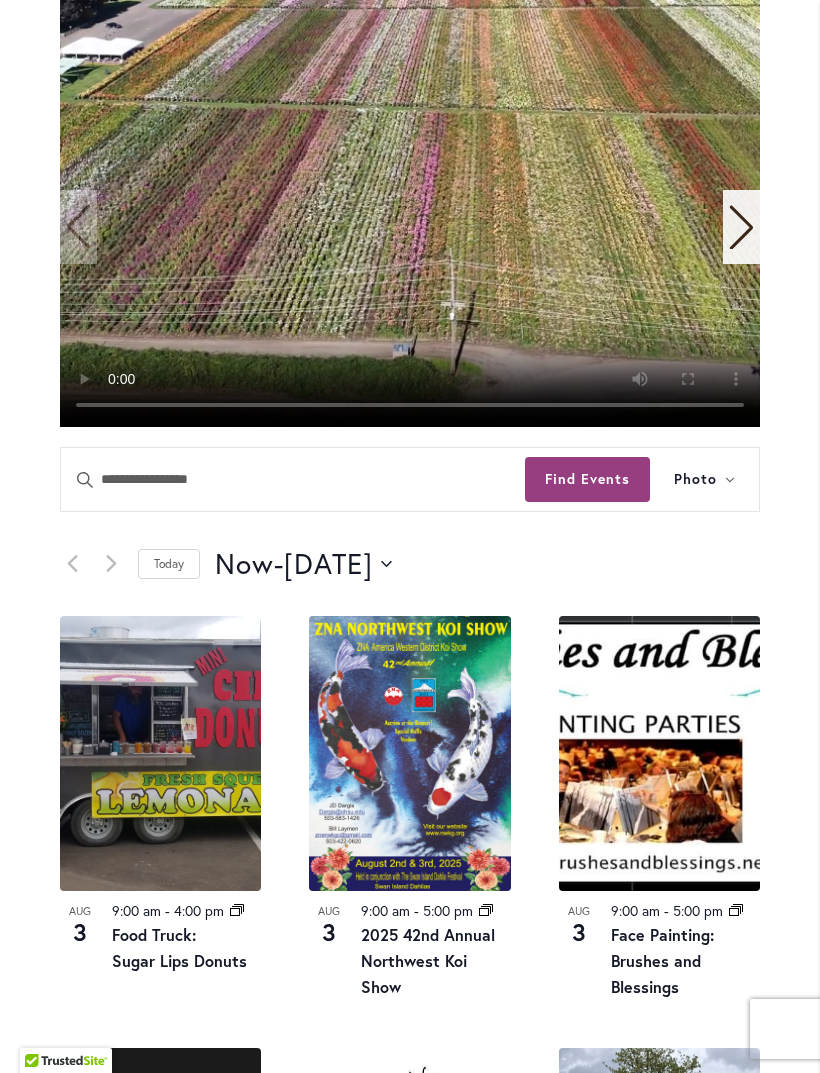 click on "Find Events" at bounding box center (587, 479) 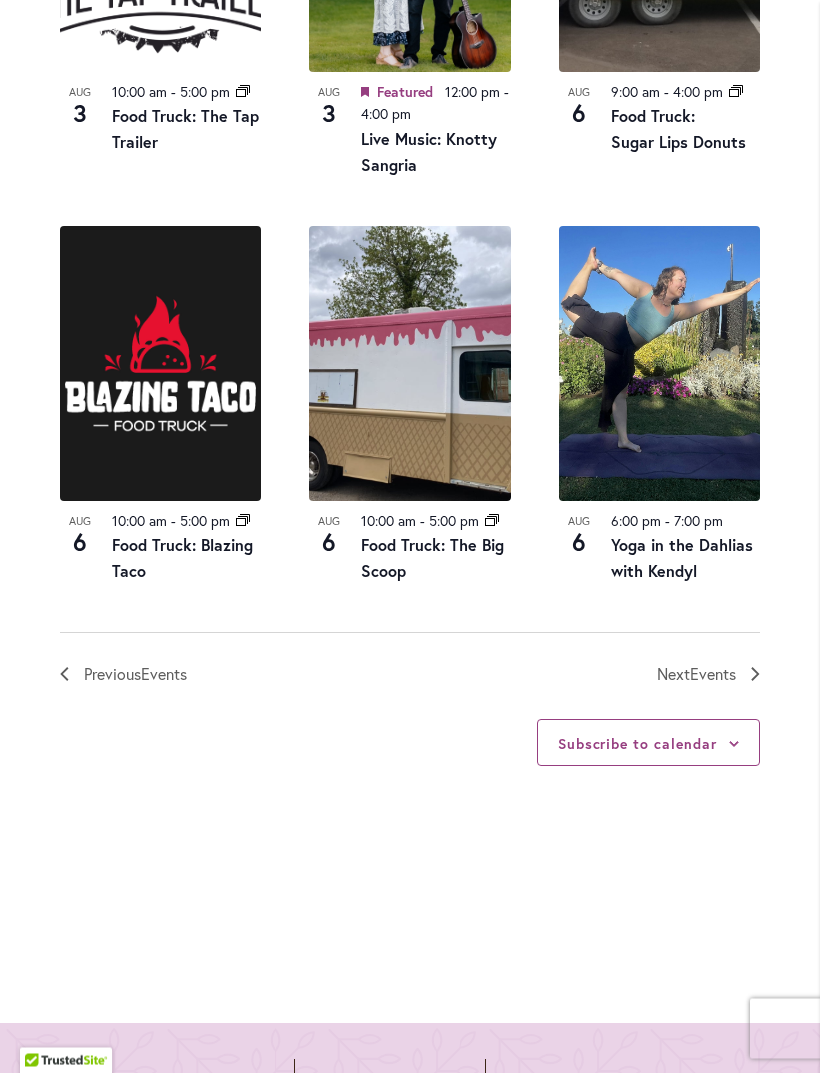 scroll, scrollTop: 2210, scrollLeft: 0, axis: vertical 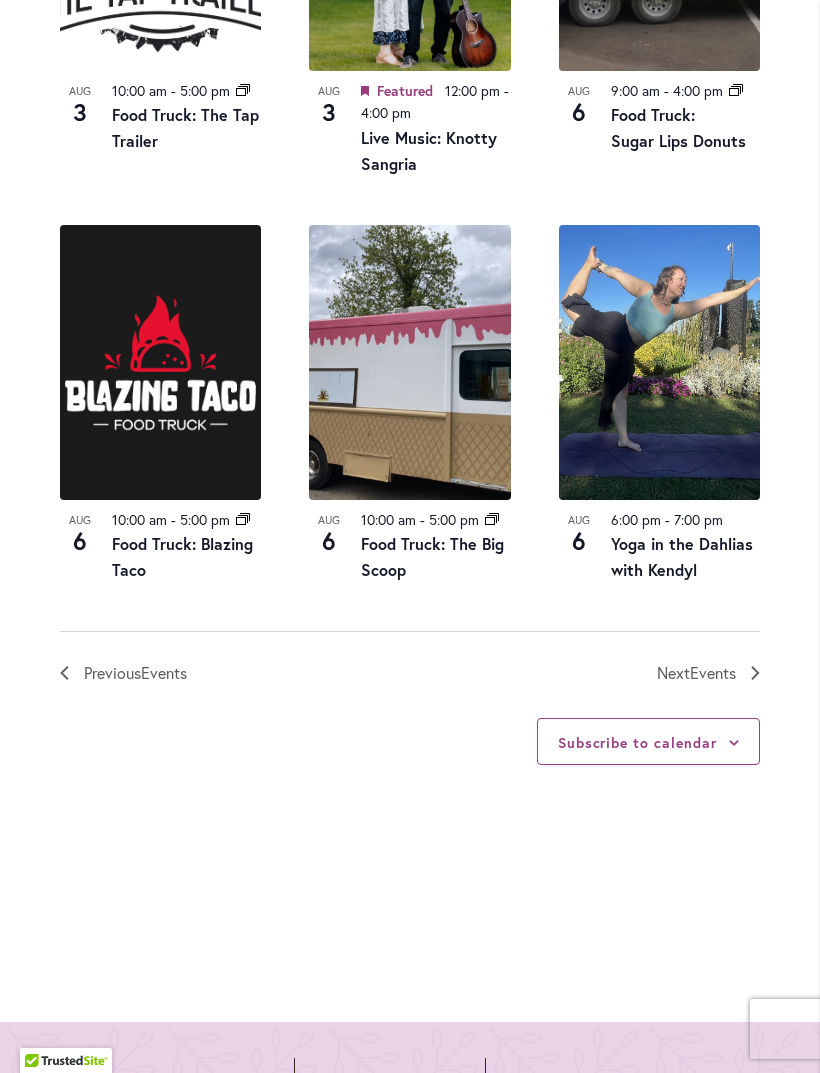 click on "Events" at bounding box center [713, 672] 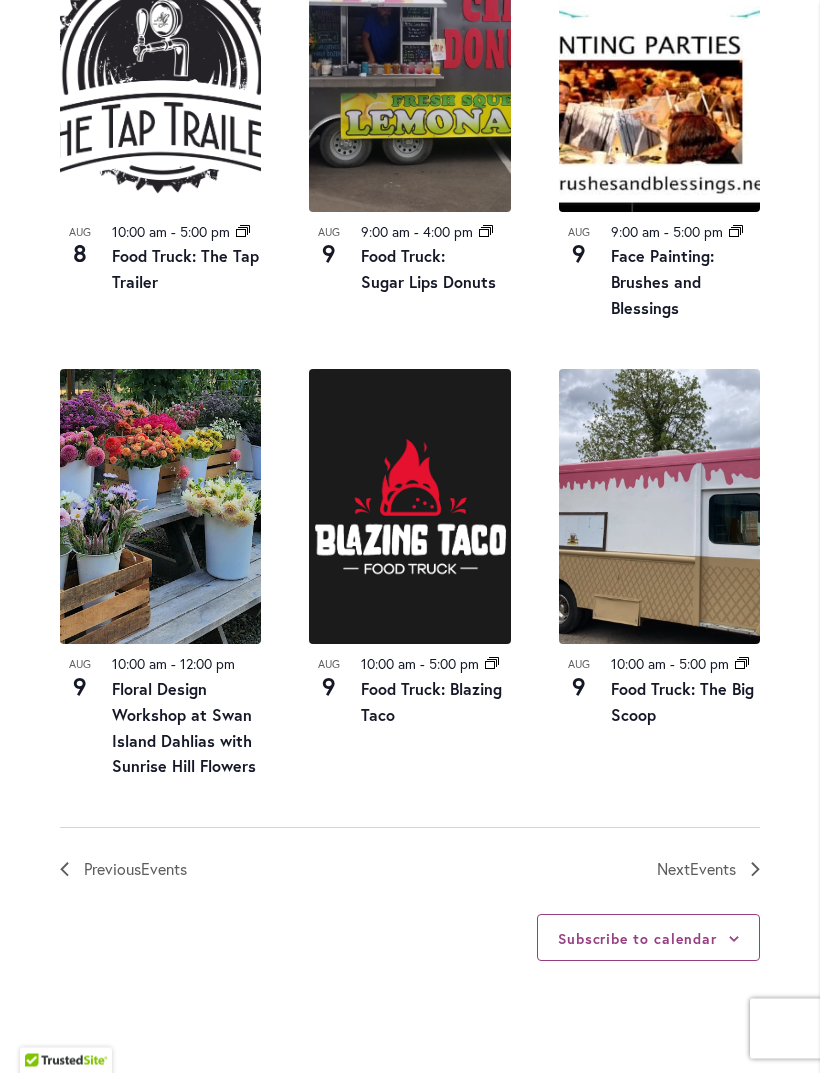 scroll, scrollTop: 2043, scrollLeft: 0, axis: vertical 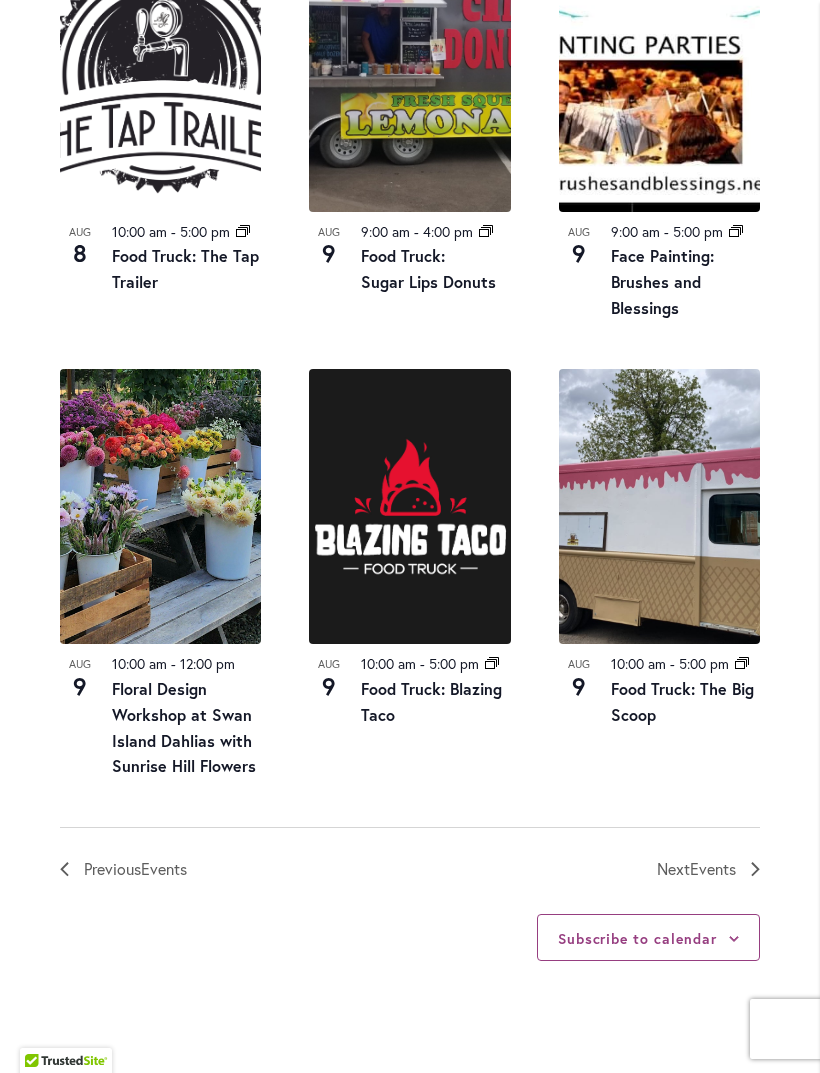 click on "Events" at bounding box center (713, 868) 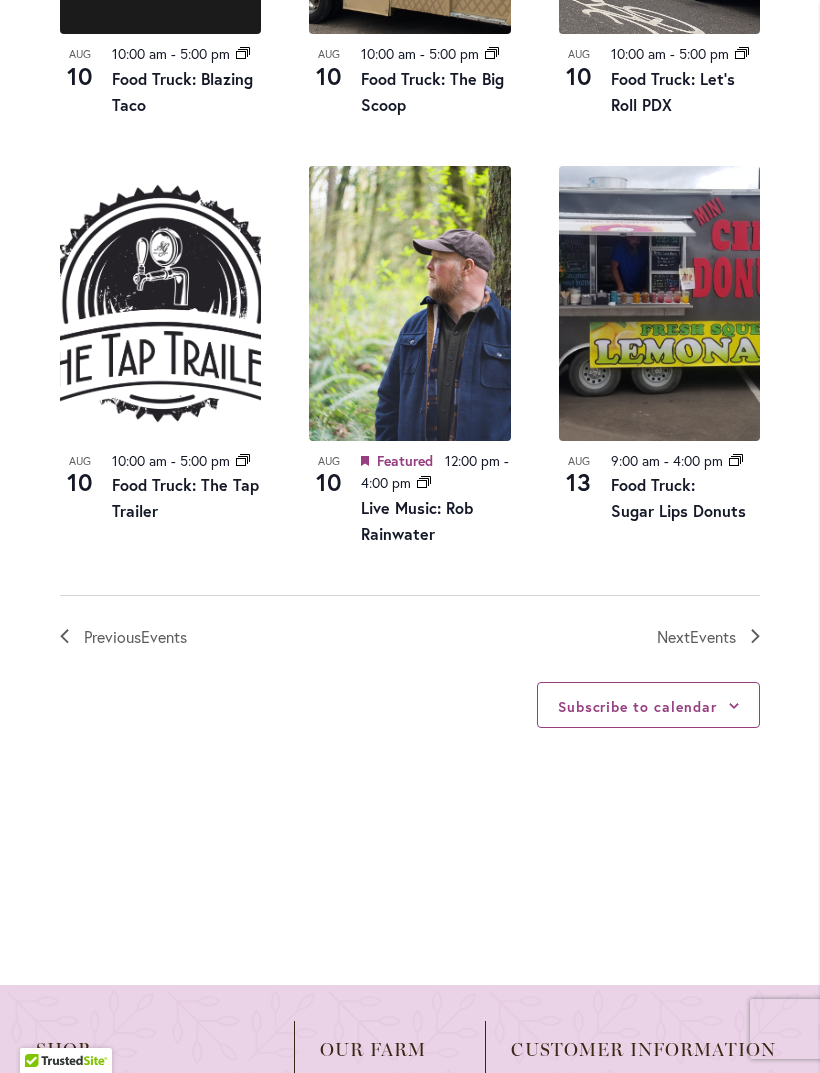 scroll, scrollTop: 2393, scrollLeft: 0, axis: vertical 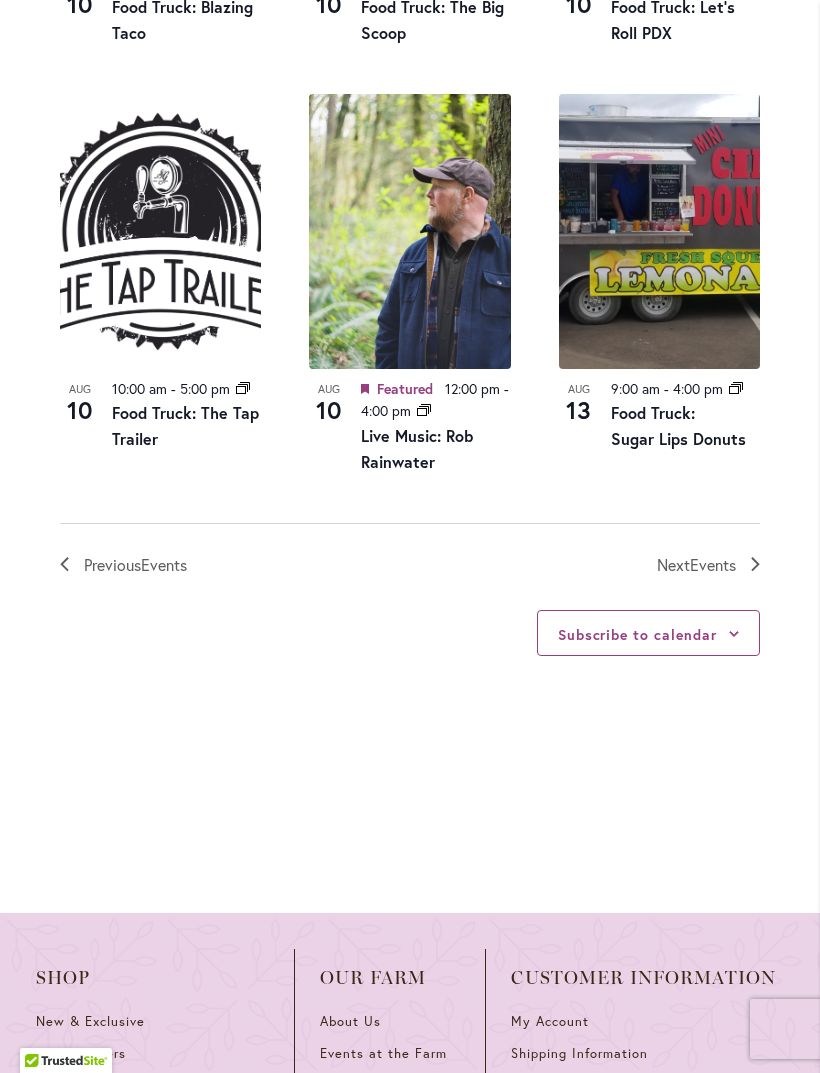 click on "Events" at bounding box center [713, 564] 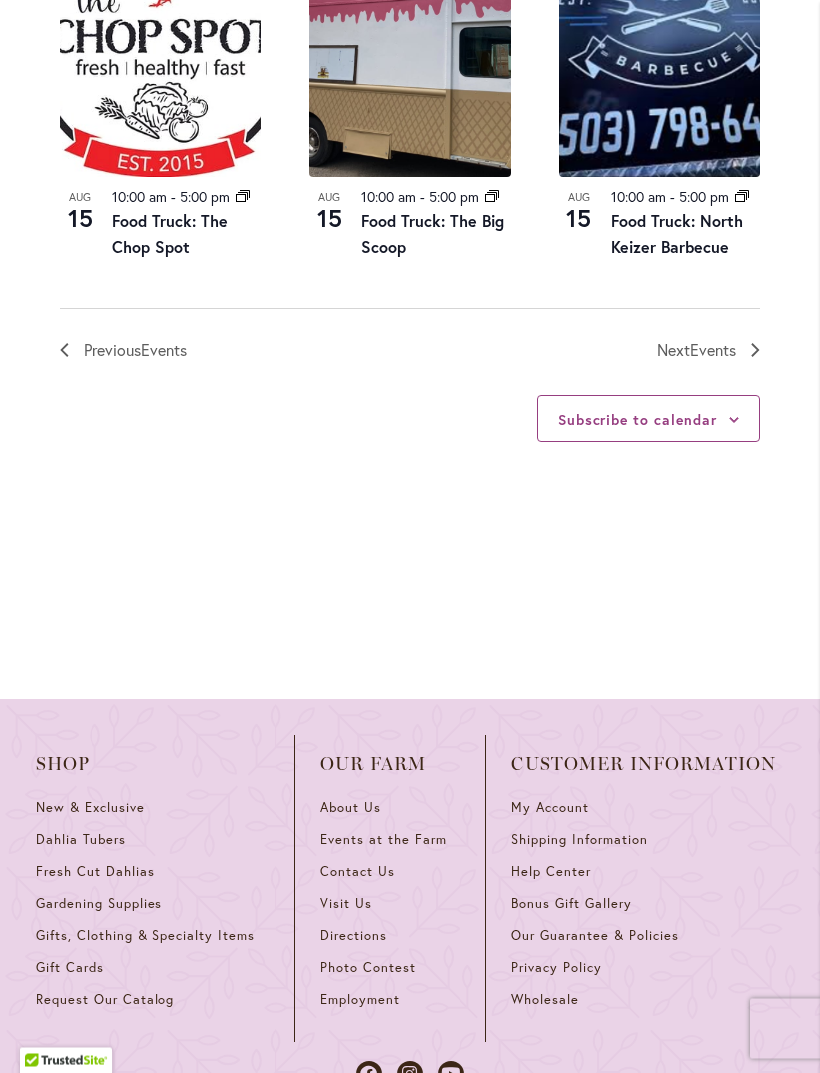 scroll, scrollTop: 2588, scrollLeft: 0, axis: vertical 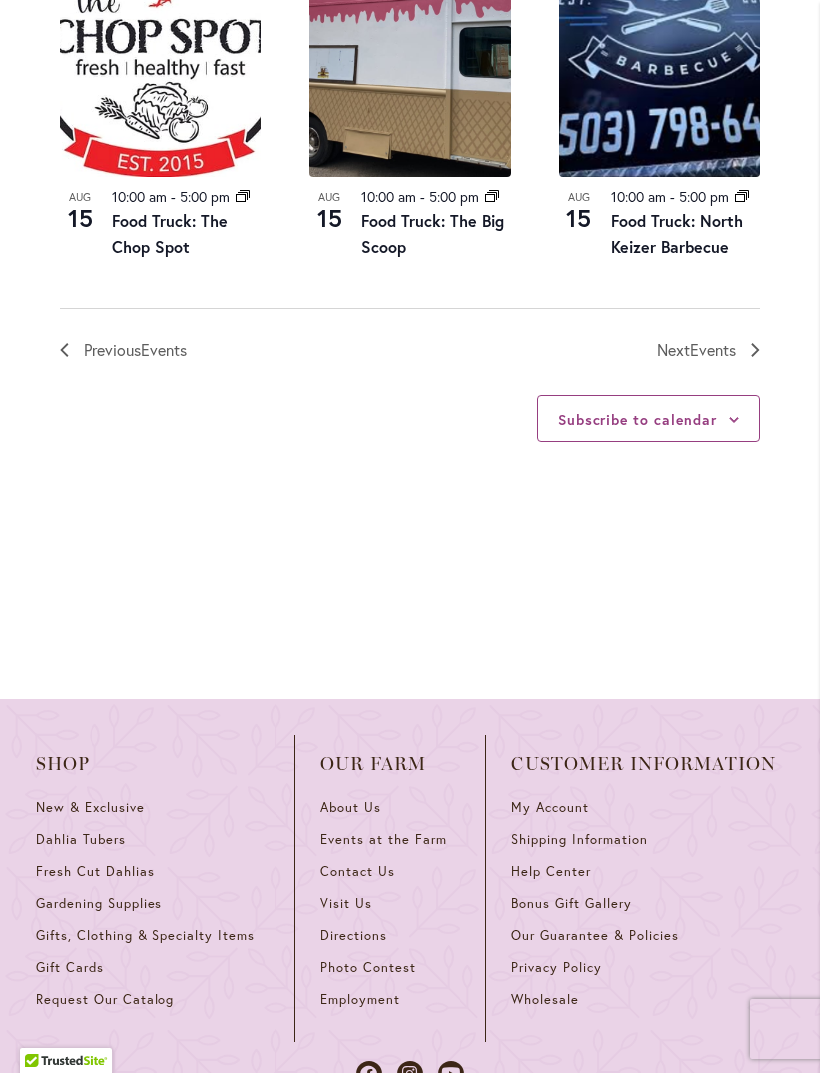 click on "Events" at bounding box center [713, 349] 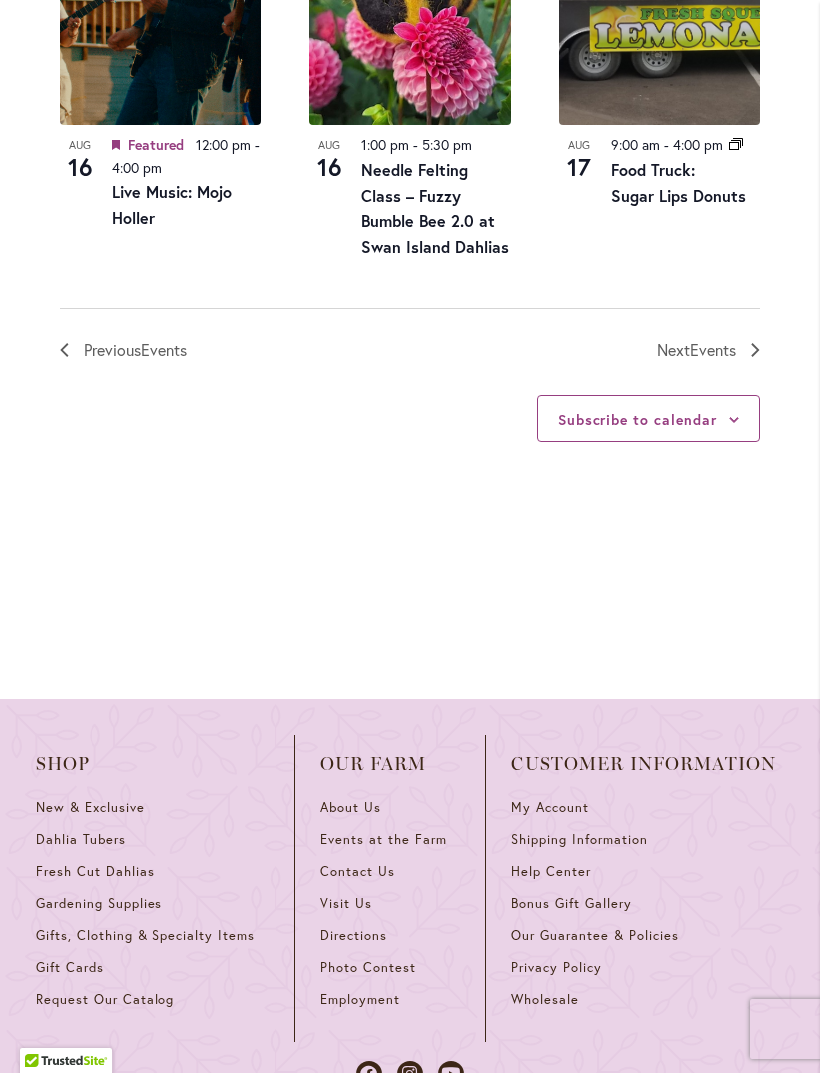click on "Events" at bounding box center [713, 349] 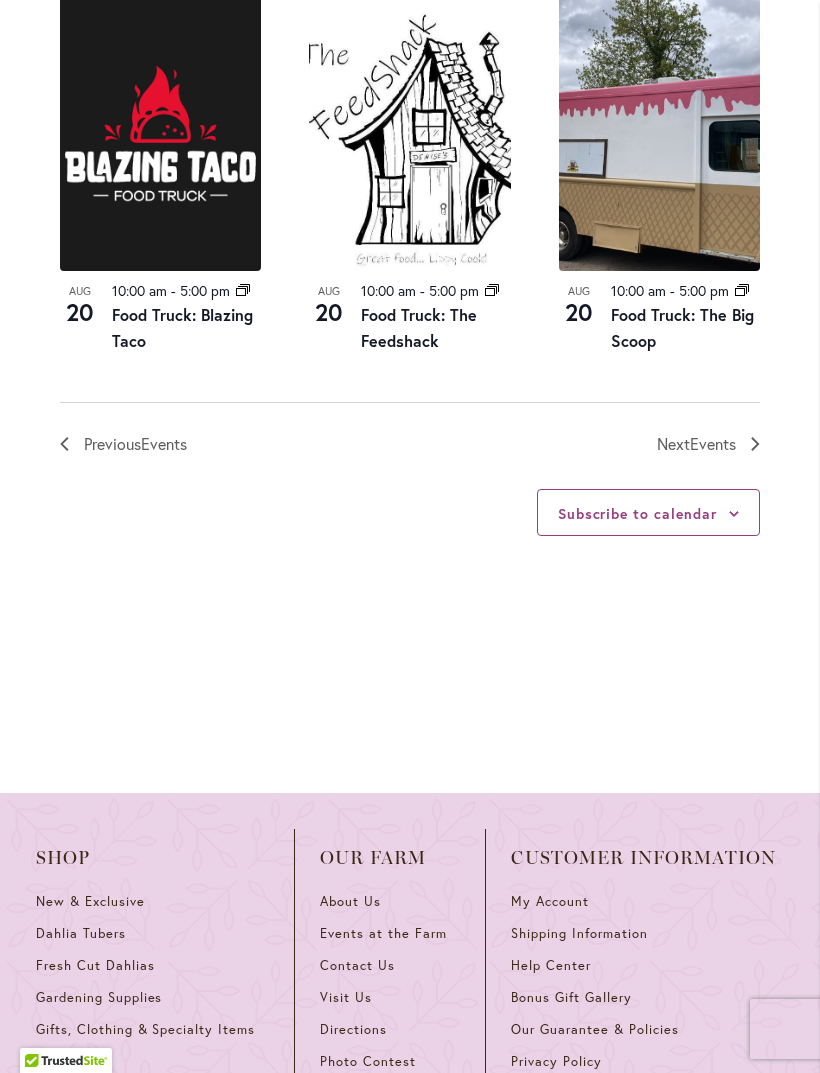 click on "Next  Events" at bounding box center [696, 444] 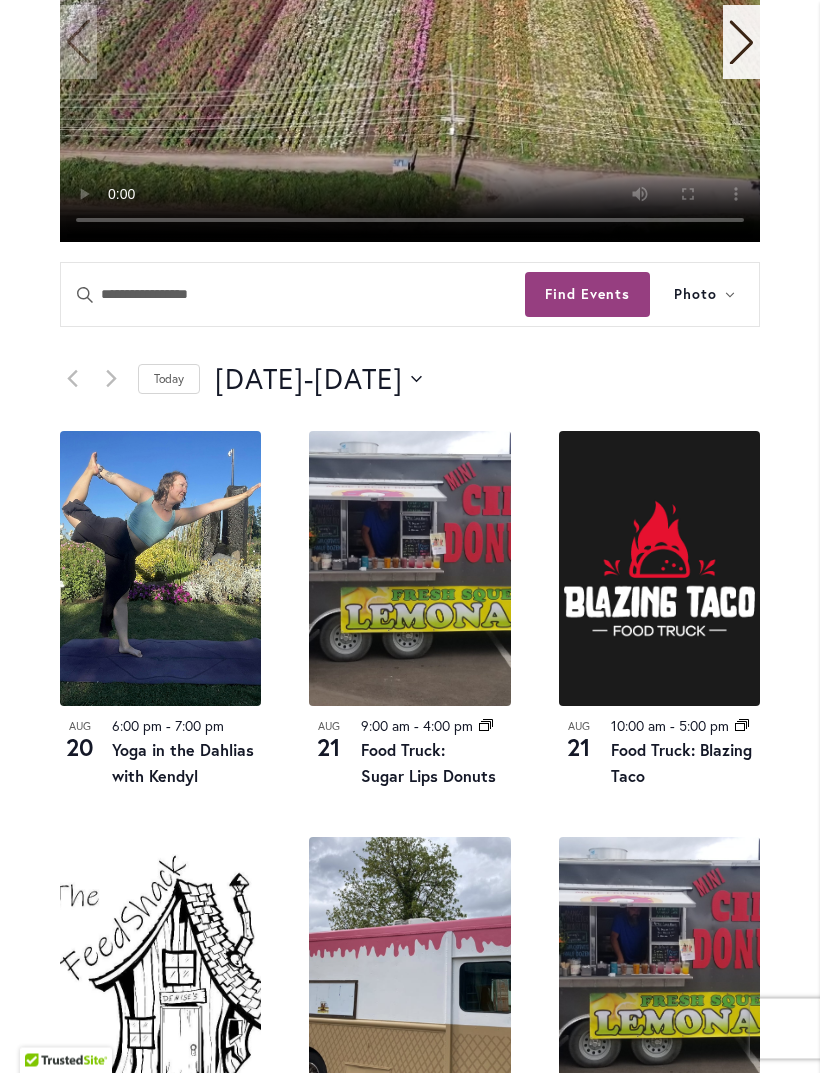 scroll, scrollTop: 712, scrollLeft: 0, axis: vertical 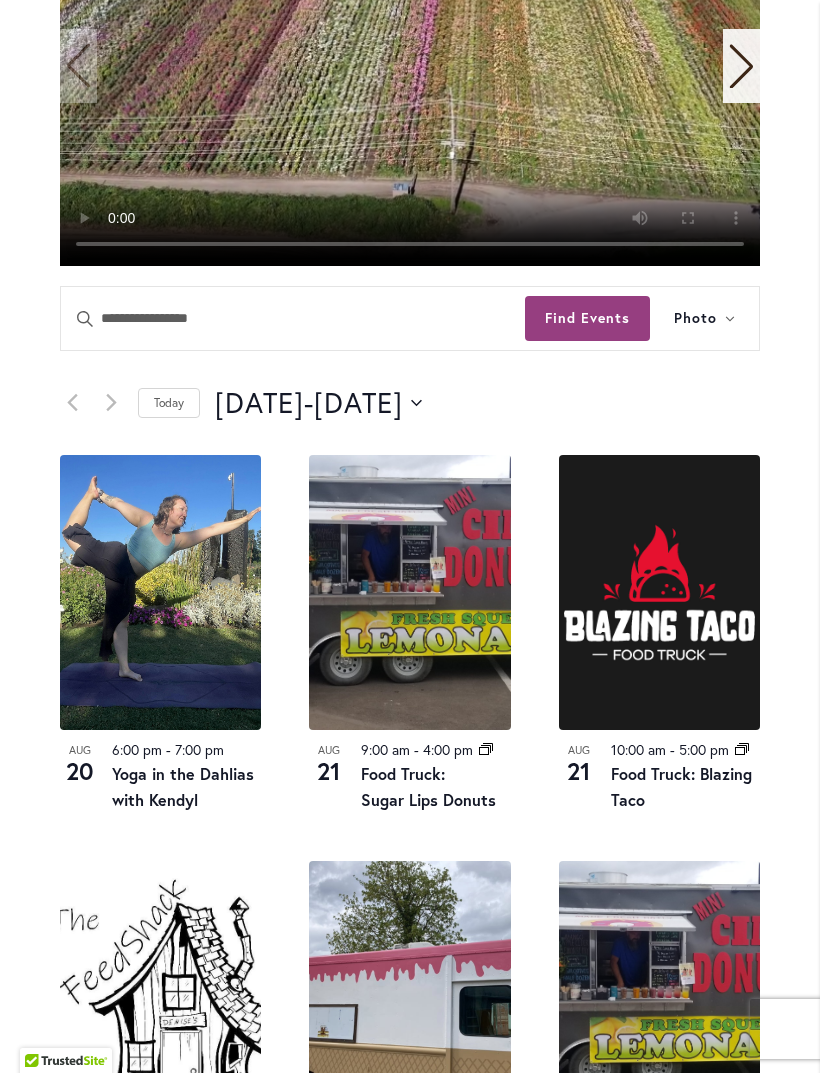 click 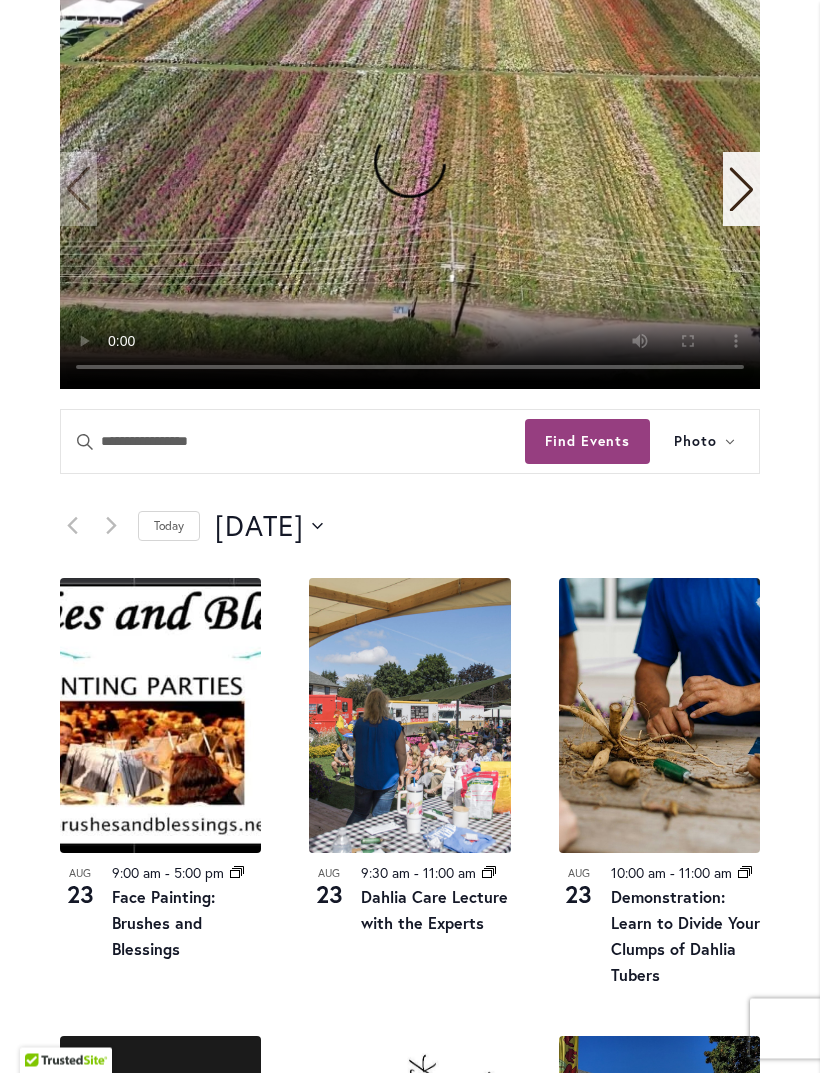 scroll, scrollTop: 468, scrollLeft: 0, axis: vertical 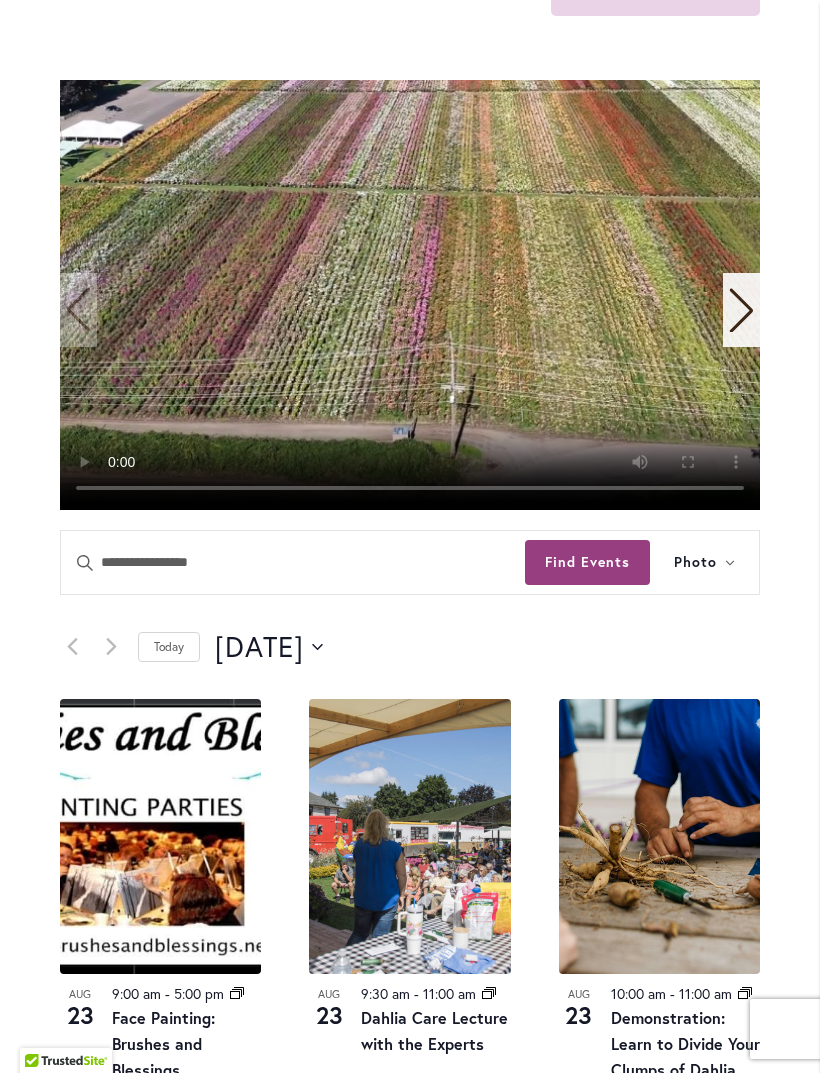 click at bounding box center [111, 647] 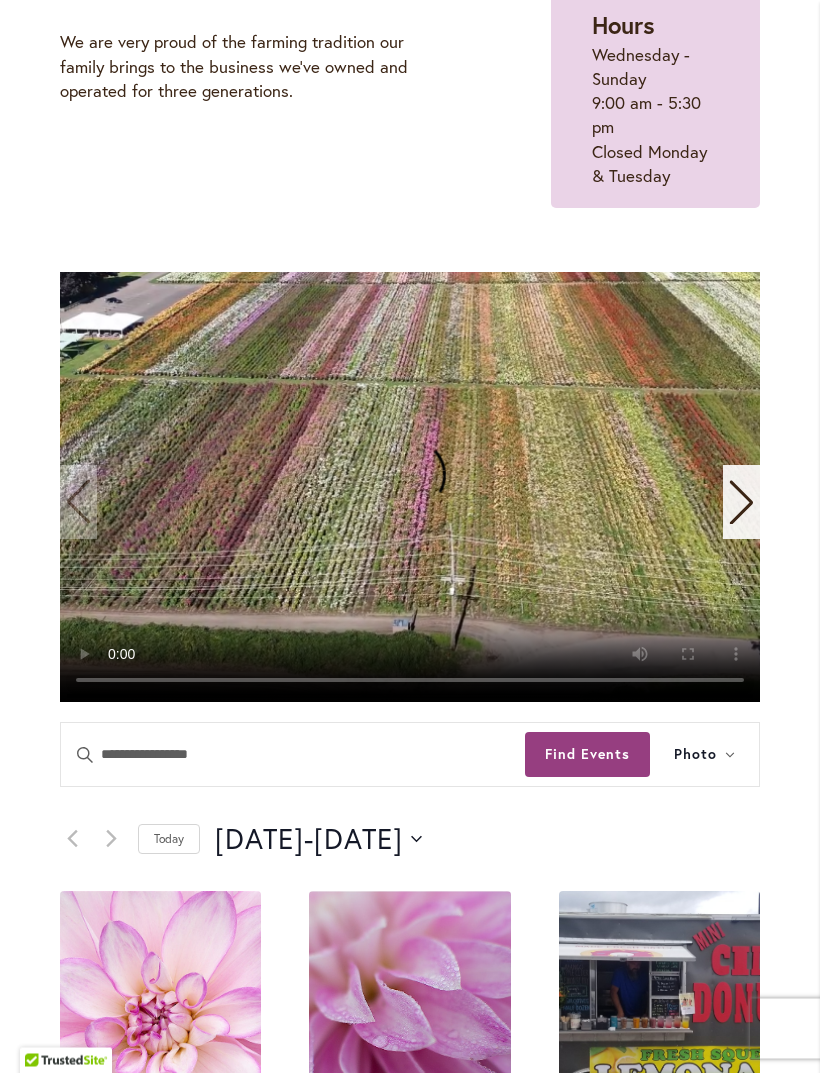scroll, scrollTop: 276, scrollLeft: 0, axis: vertical 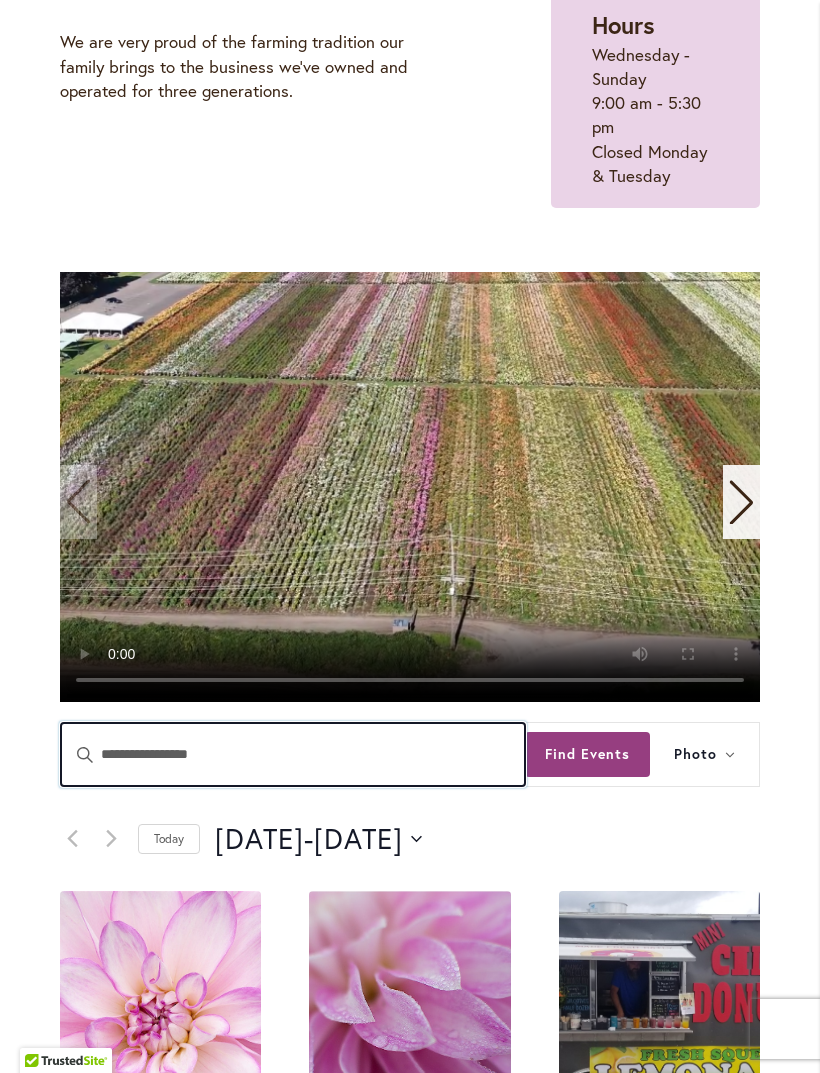 click on "Enter Keyword. Search for Events by Keyword." at bounding box center (293, 754) 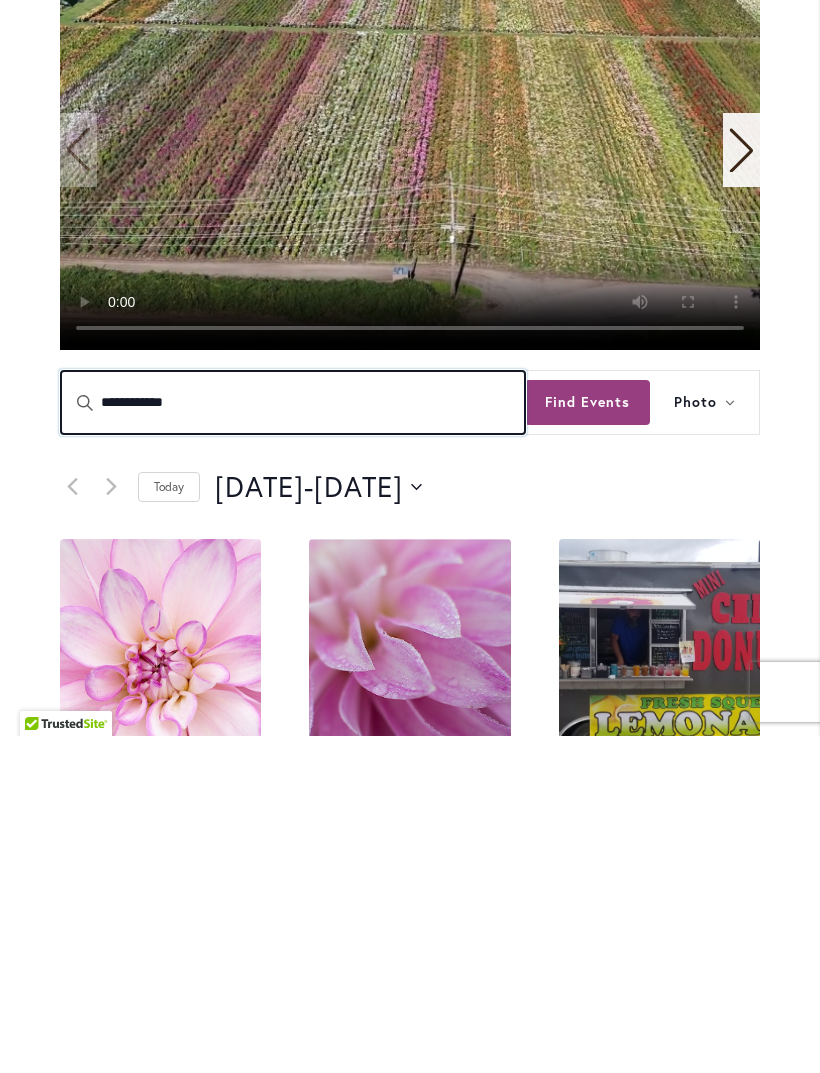 type on "**********" 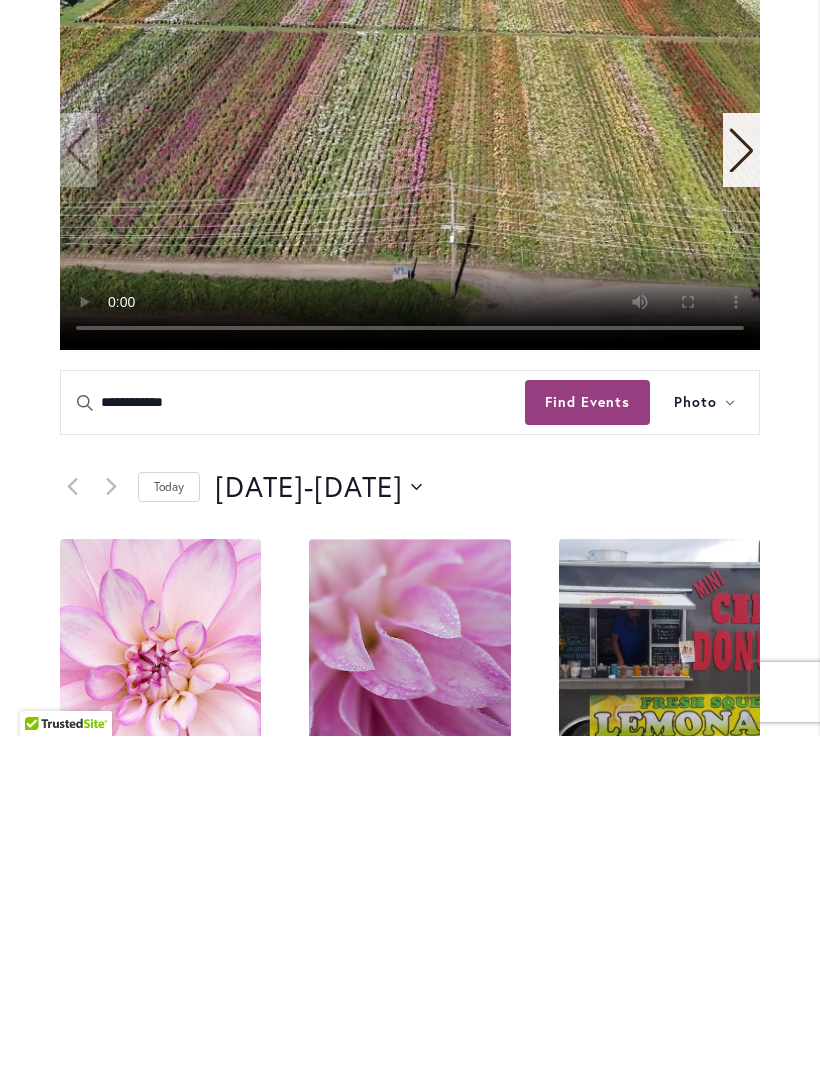 click on "Find Events" at bounding box center (587, 739) 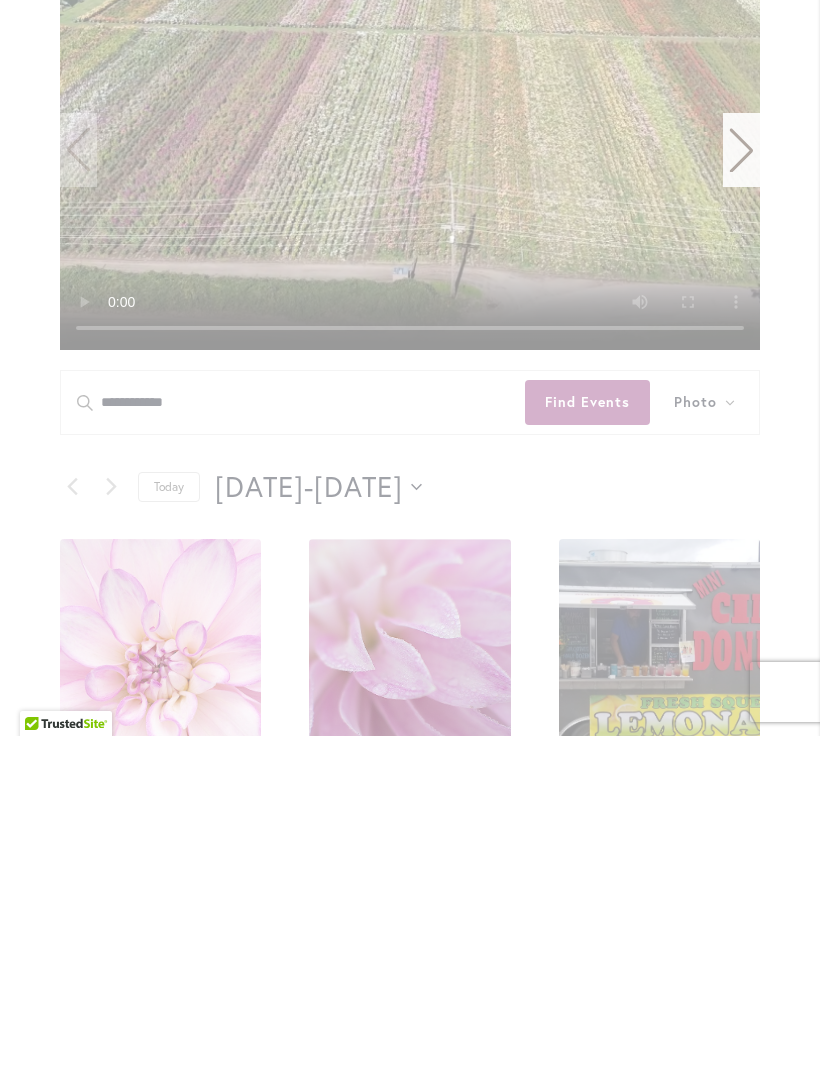 scroll, scrollTop: 629, scrollLeft: 0, axis: vertical 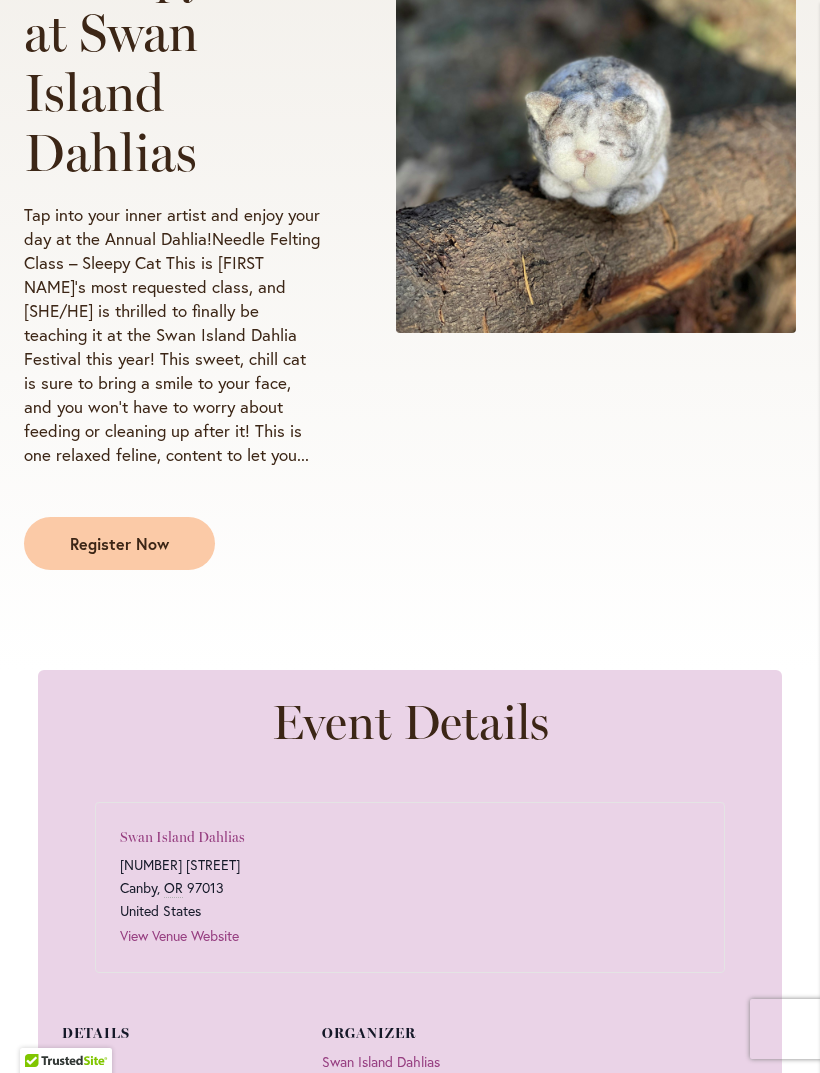click on "Register Now" at bounding box center (119, 543) 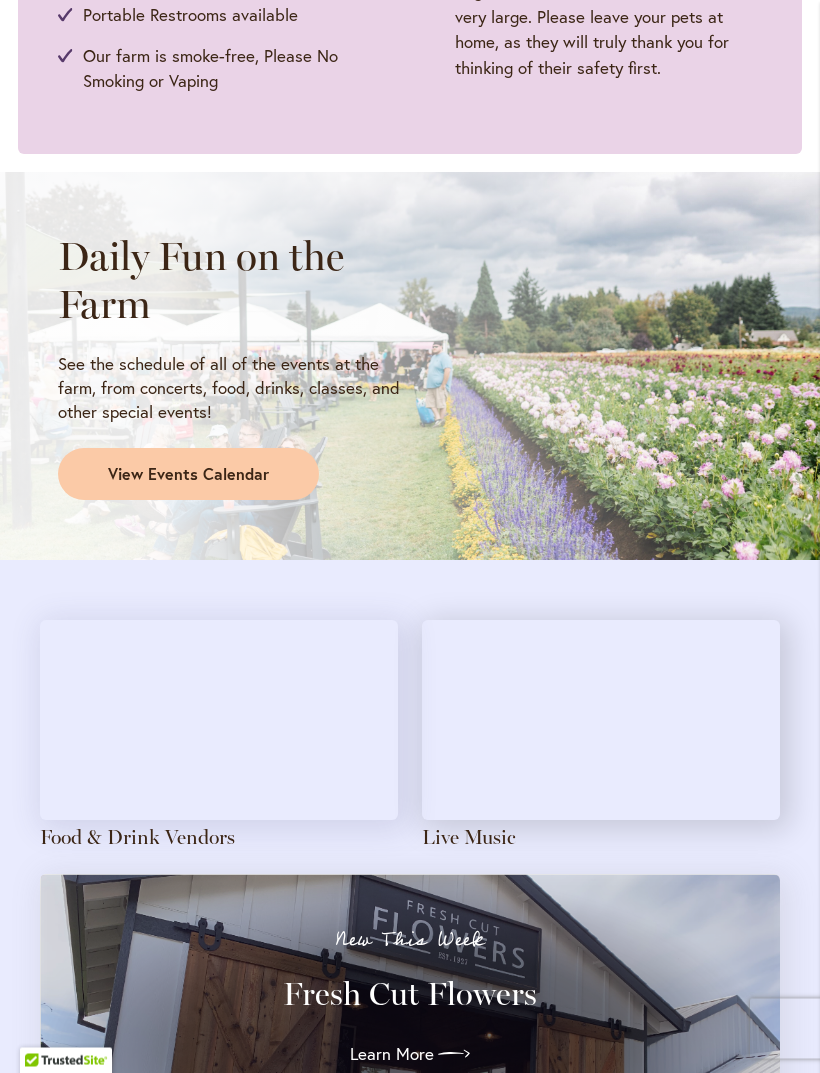 scroll, scrollTop: 1422, scrollLeft: 0, axis: vertical 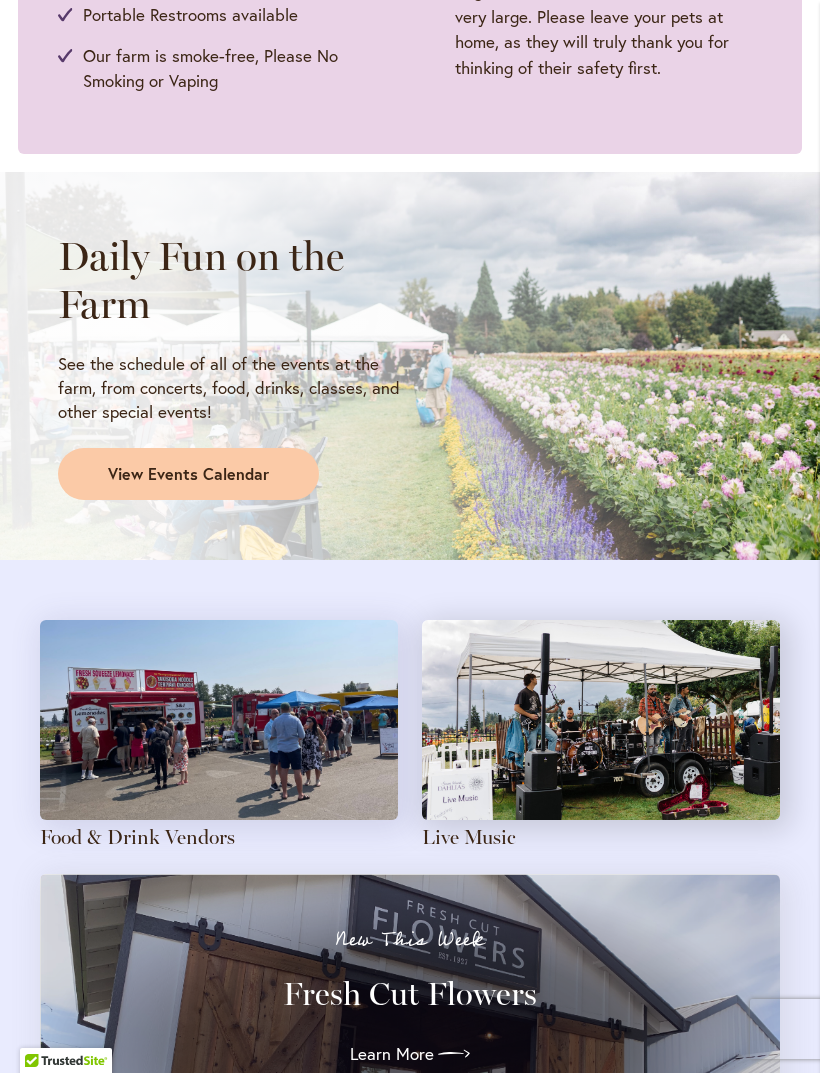 click on "View Events Calendar" at bounding box center (188, 474) 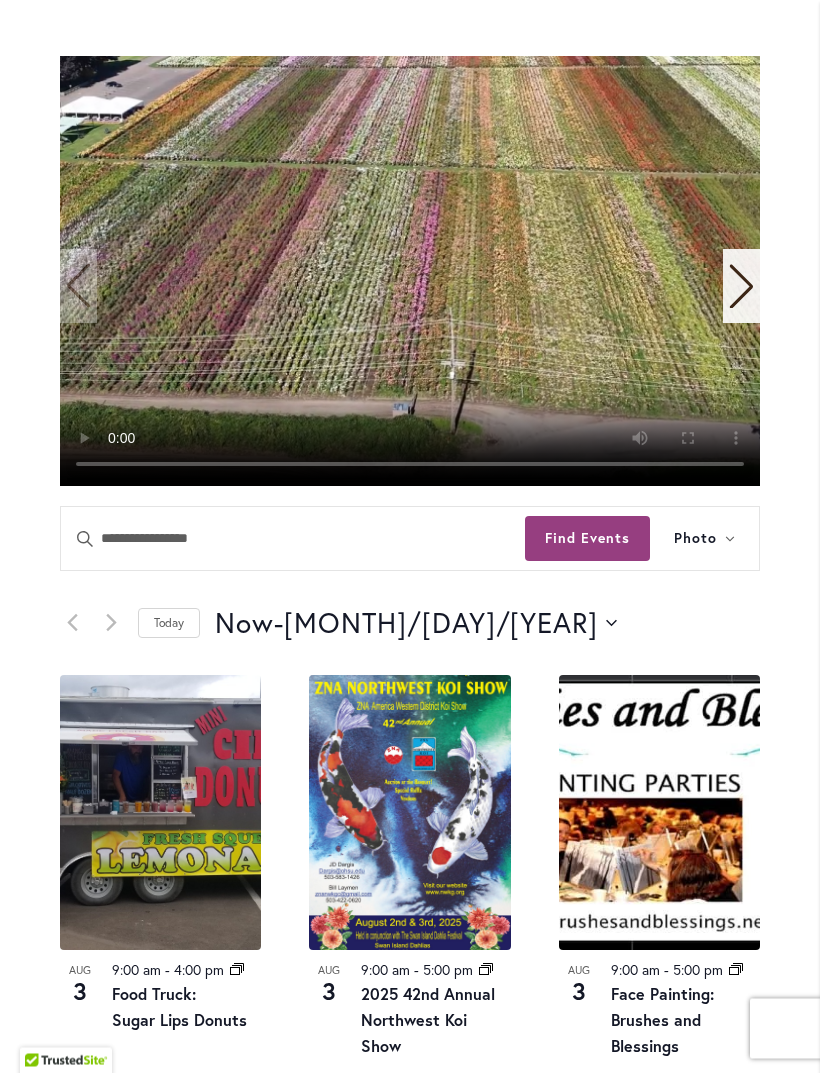 scroll, scrollTop: 492, scrollLeft: 0, axis: vertical 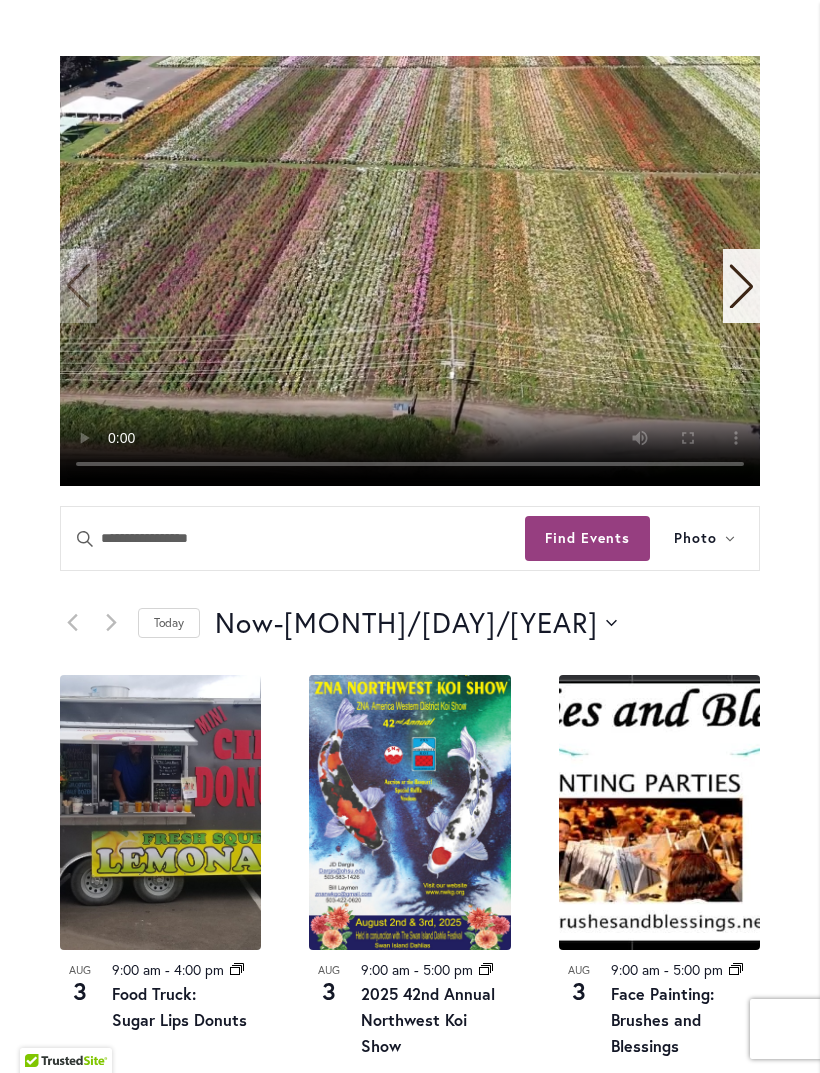 click on "Now
Now
-
8/6/2025
August 6" at bounding box center [416, 623] 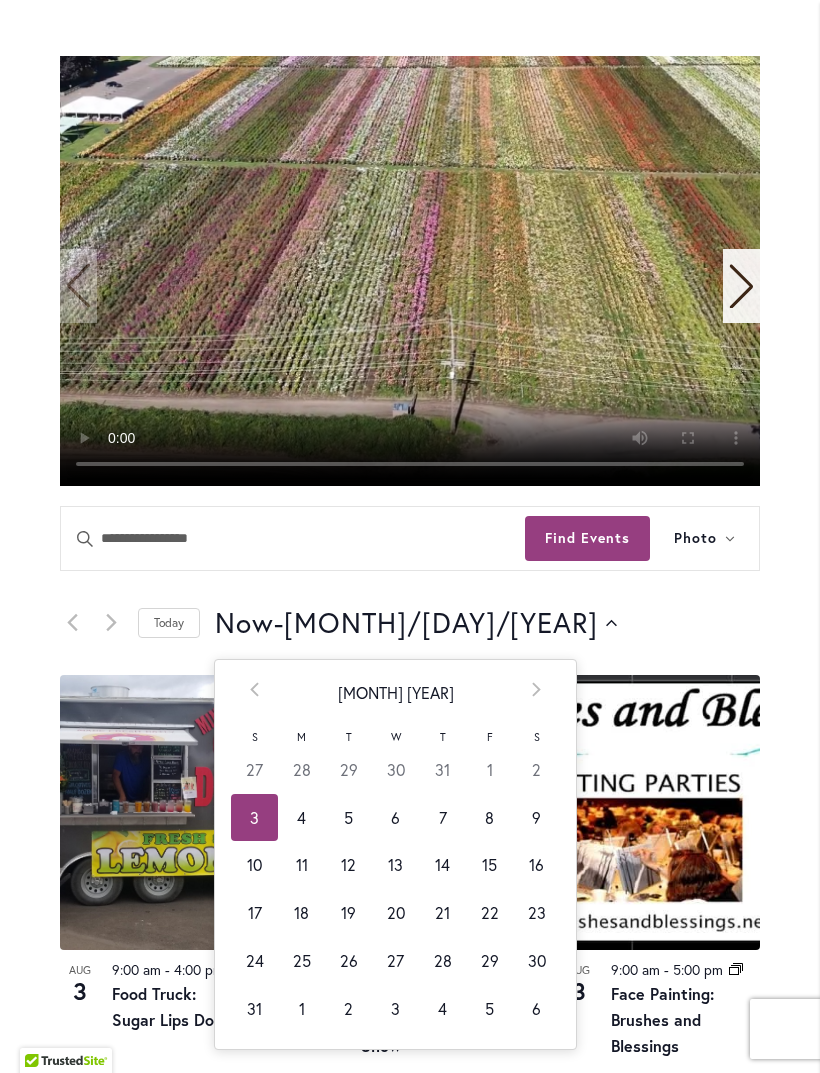 click on "29" at bounding box center (489, 961) 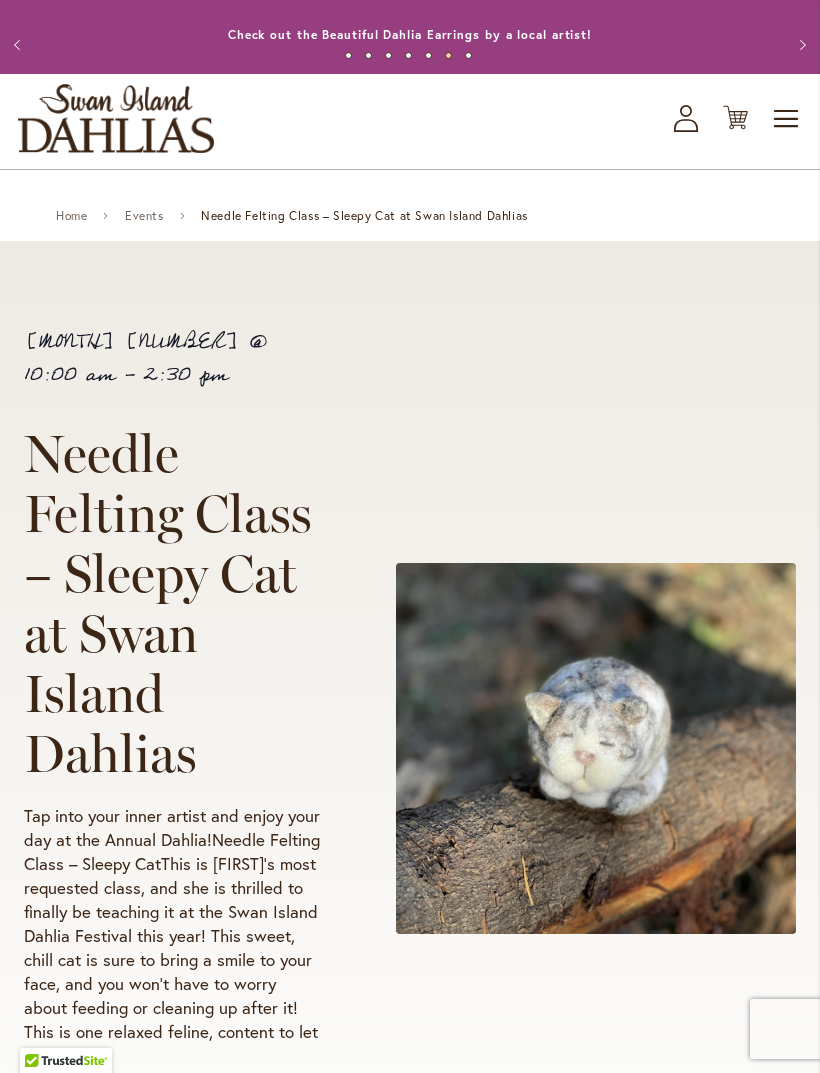 scroll, scrollTop: 0, scrollLeft: 0, axis: both 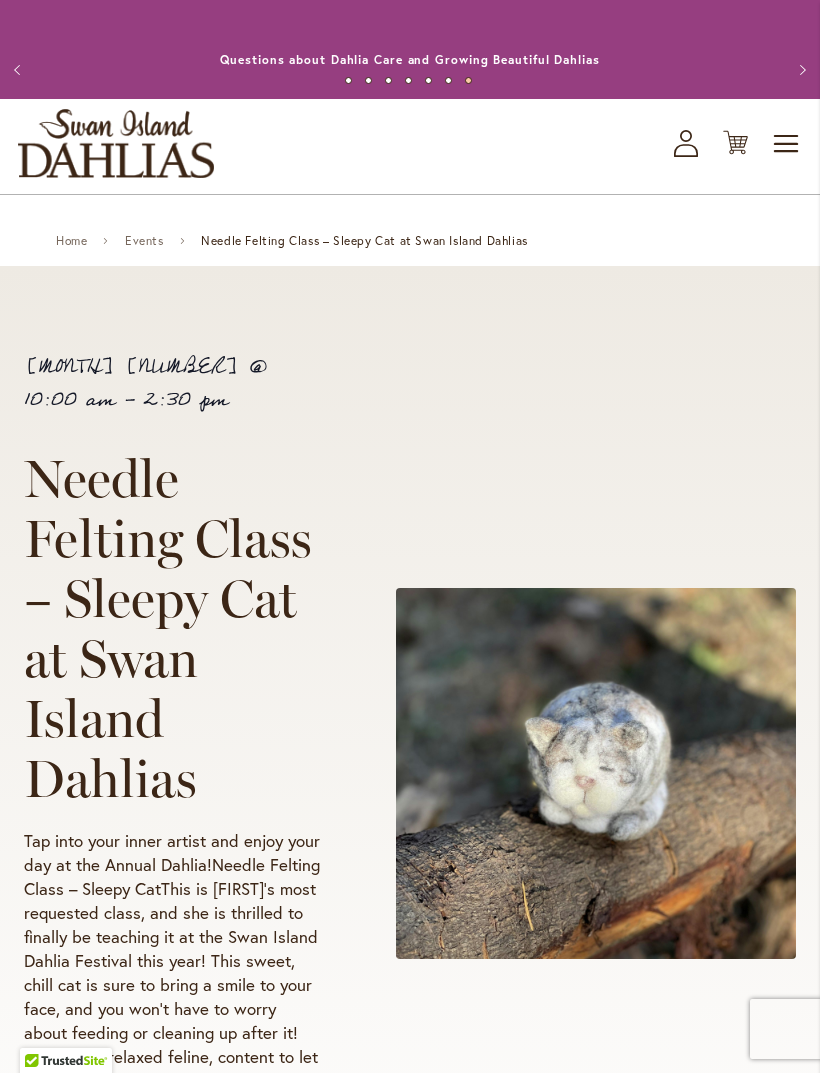 click on "Toggle Nav" at bounding box center (787, 144) 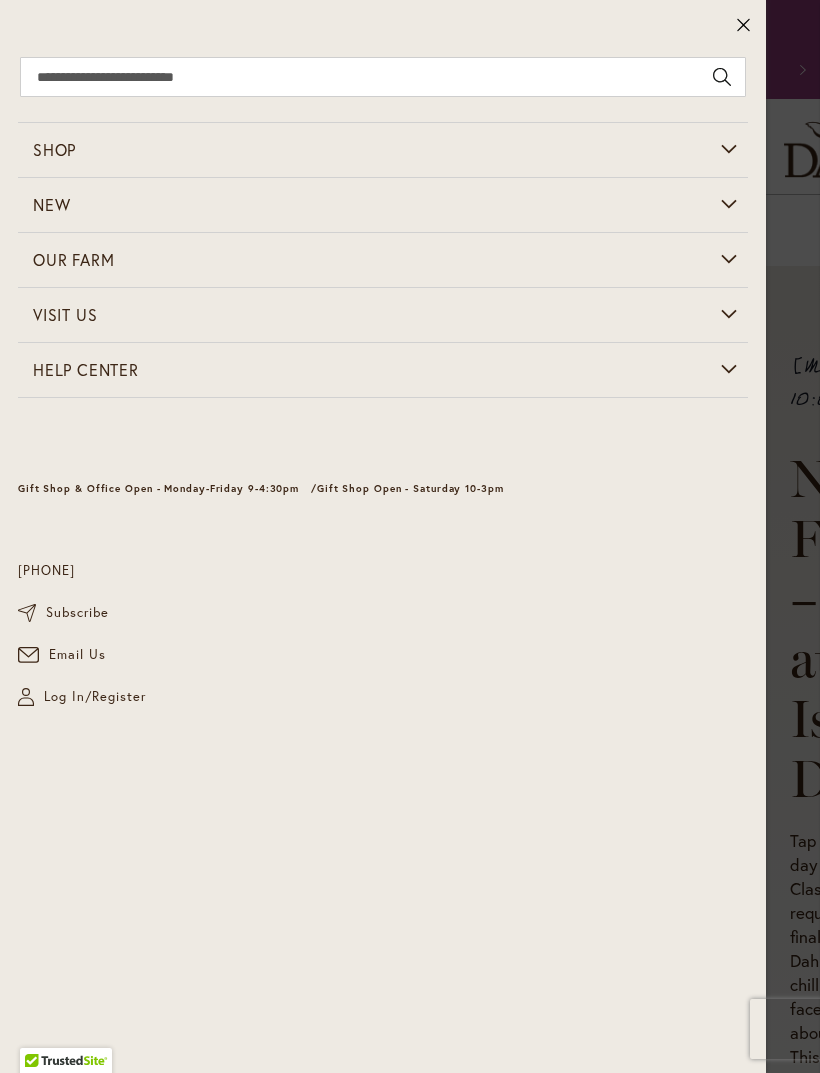 click on "Email Us" at bounding box center [77, 655] 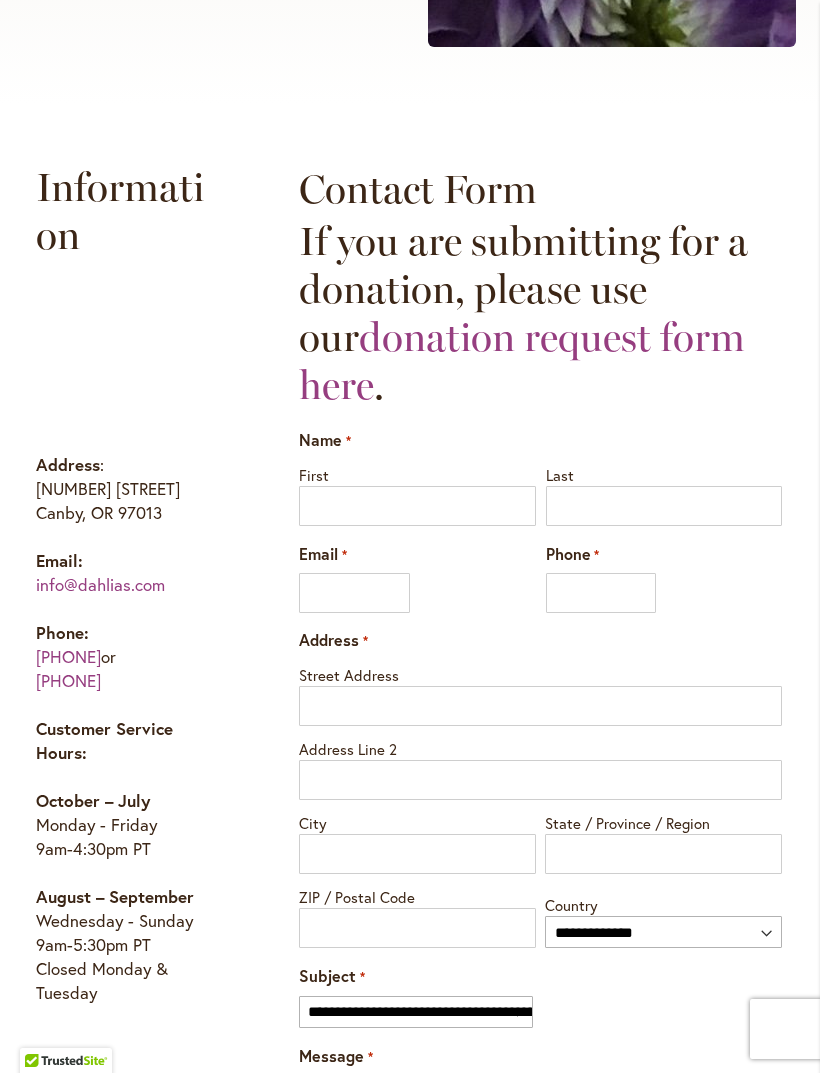 scroll, scrollTop: 807, scrollLeft: 0, axis: vertical 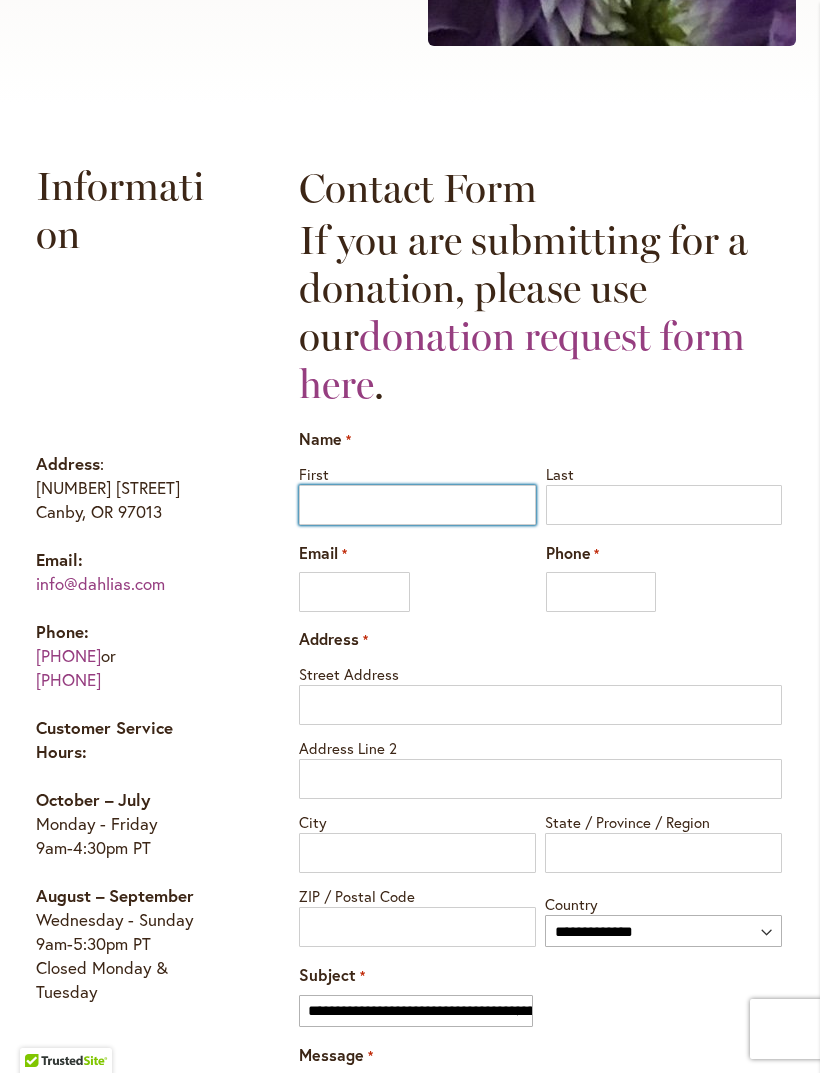 click on "First" at bounding box center [417, 505] 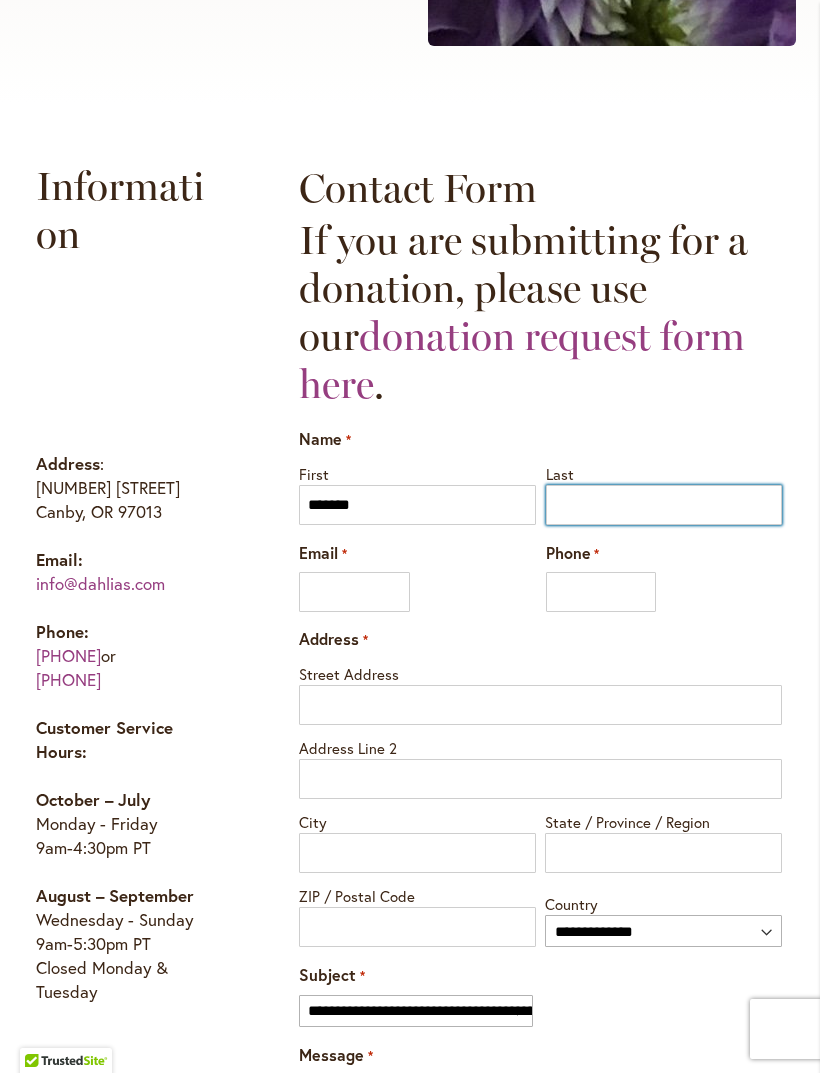 type on "********" 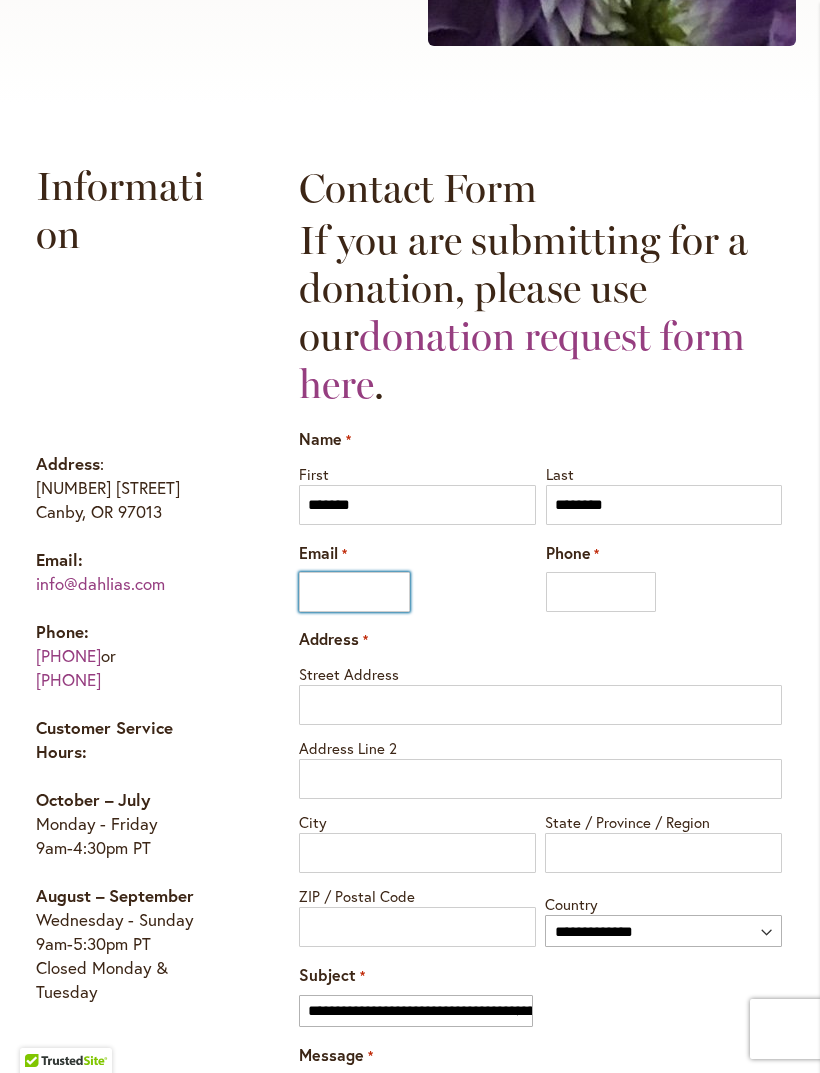 type on "**********" 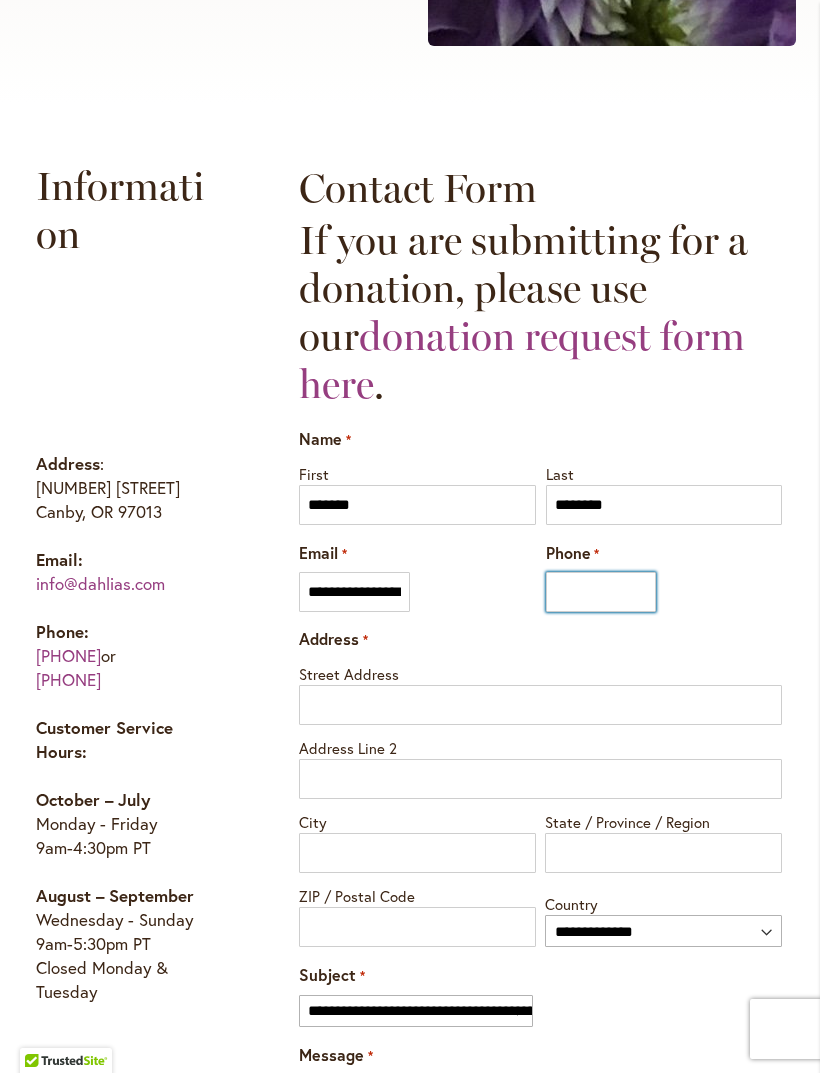 type on "**********" 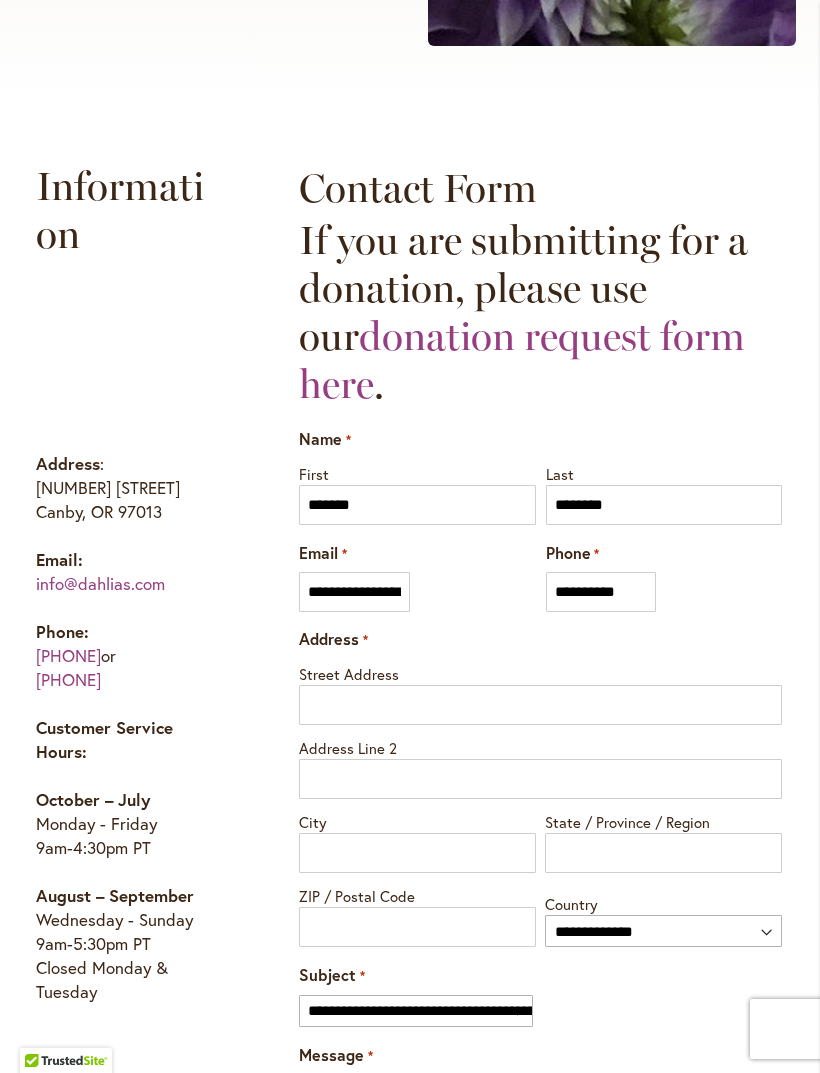 type on "**********" 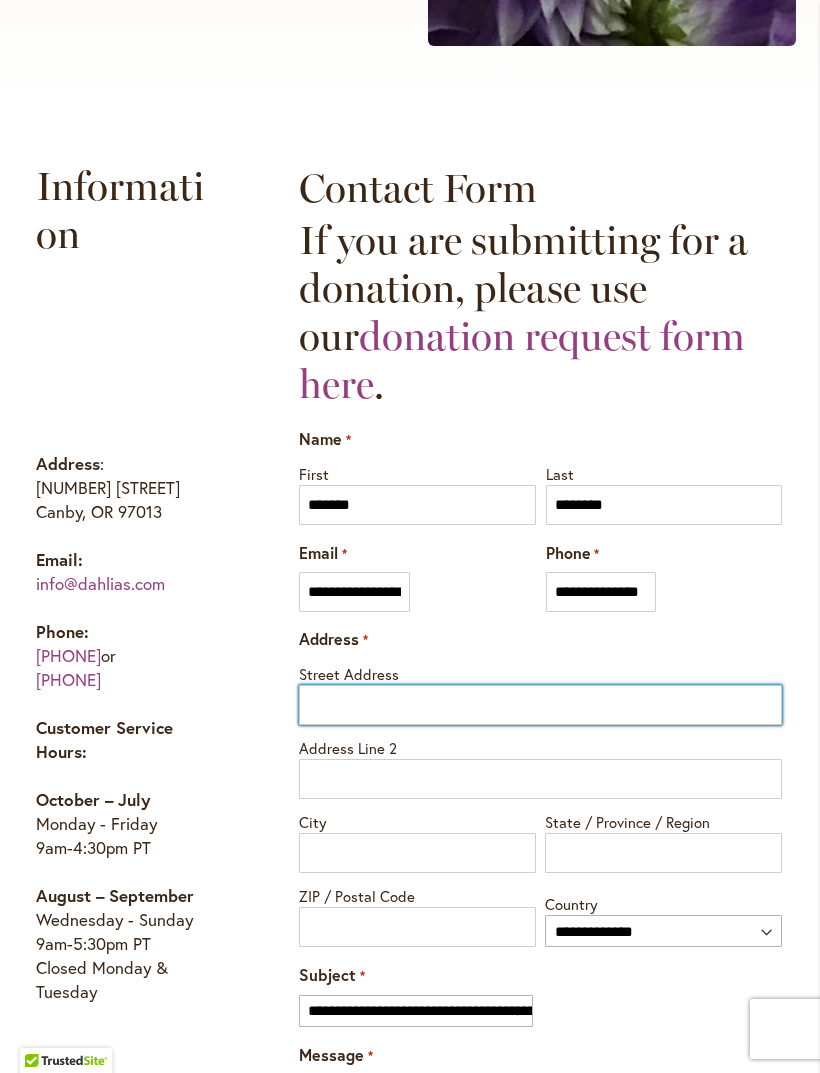 click on "Street Address" at bounding box center (540, 705) 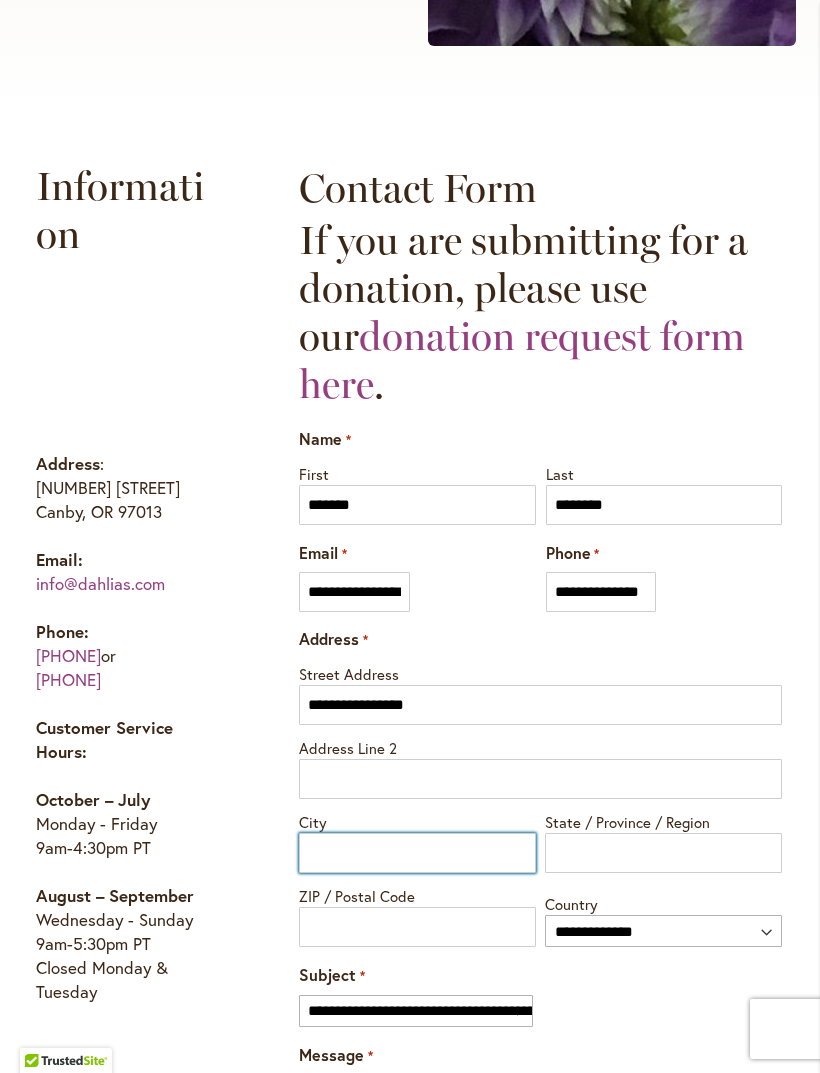 type on "*****" 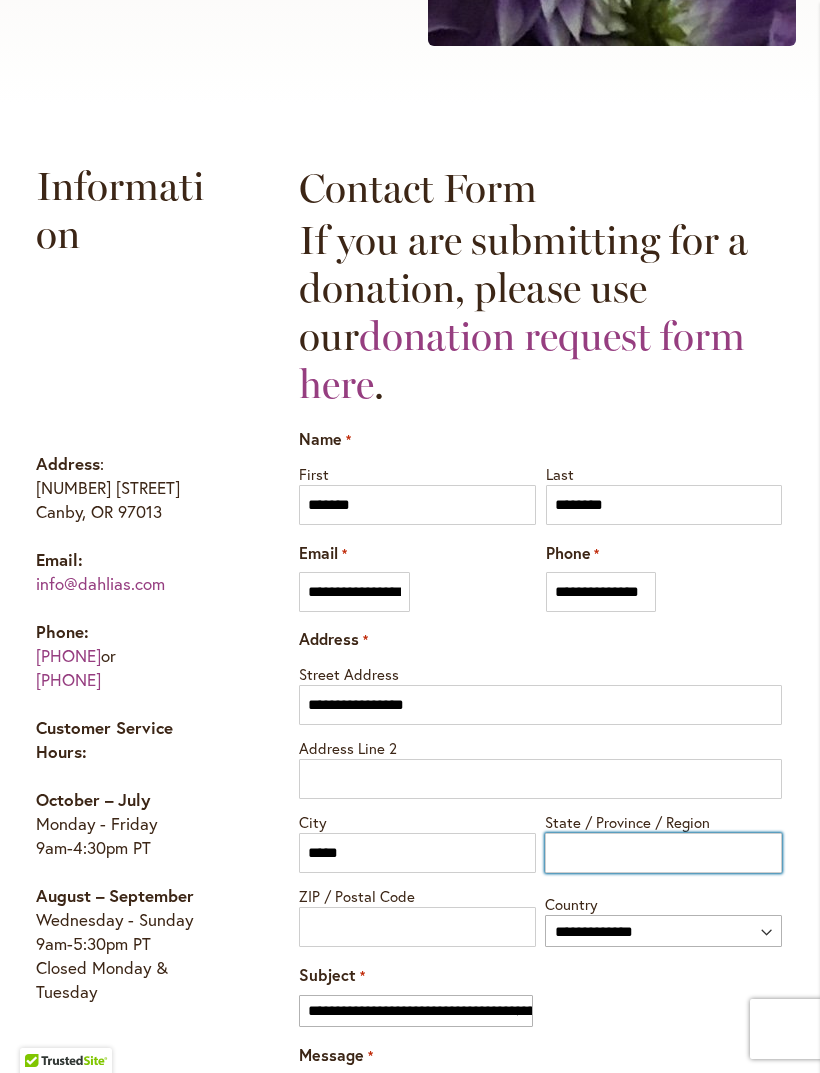 type on "**" 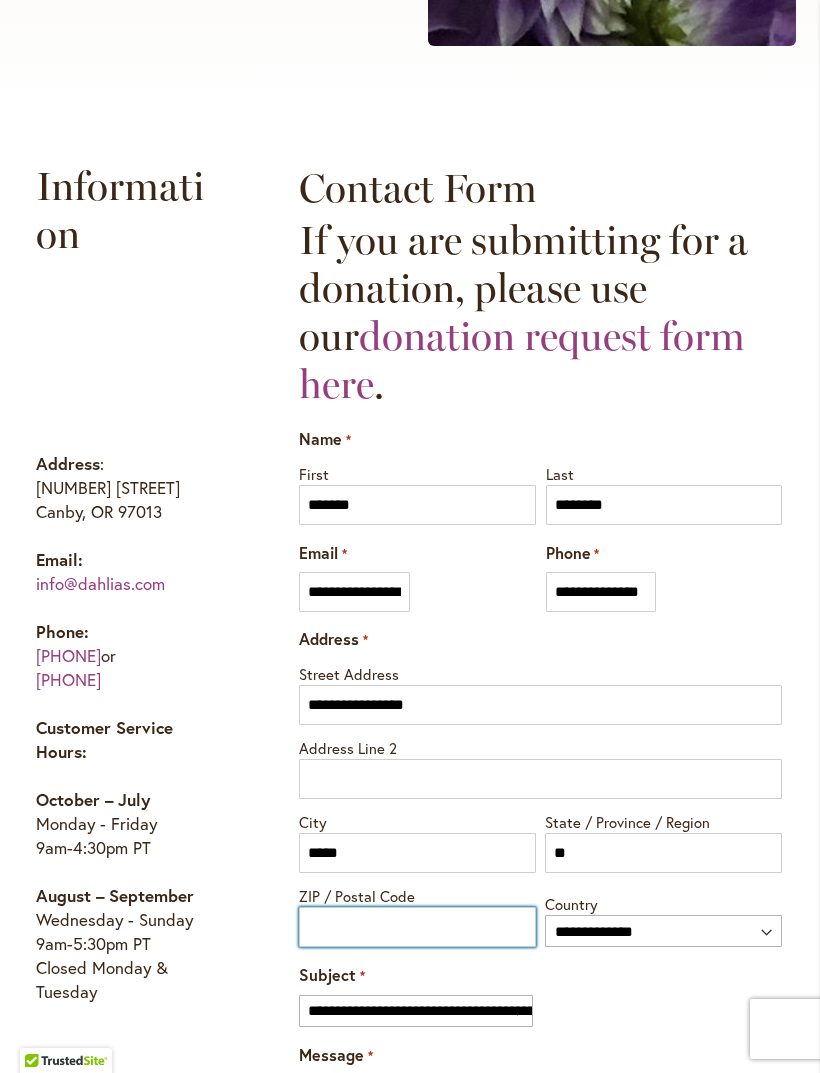type on "*****" 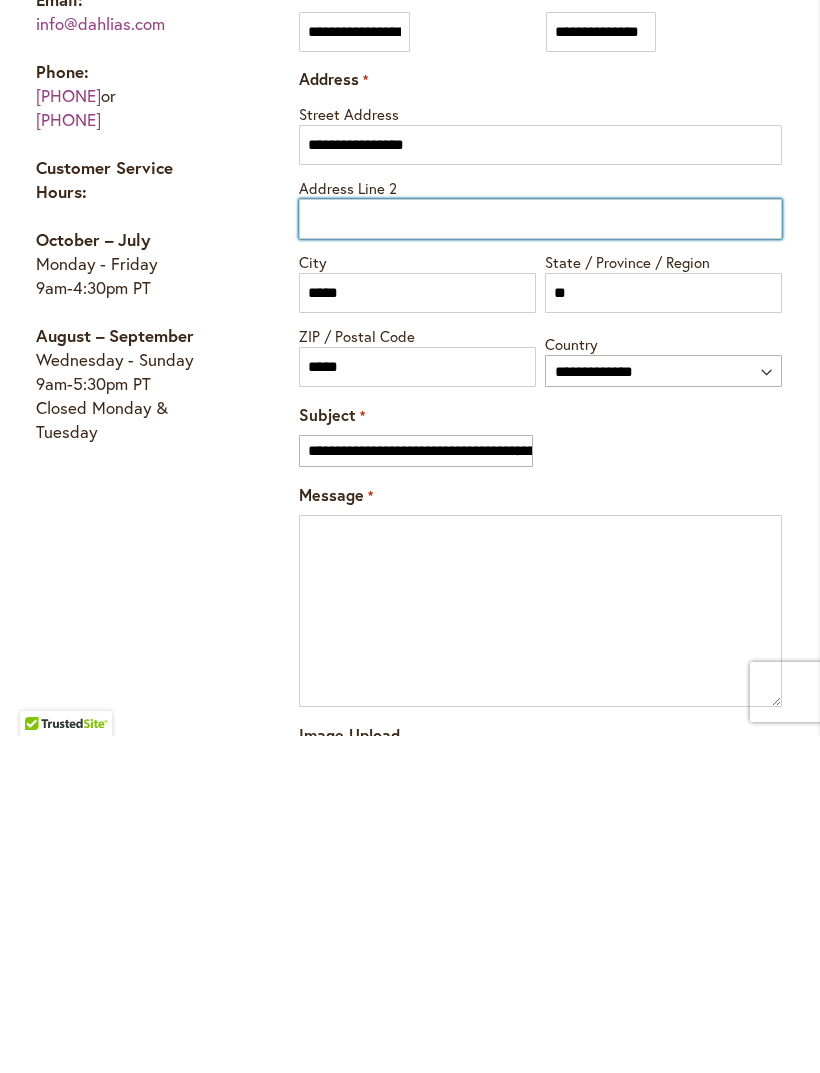 scroll, scrollTop: 1040, scrollLeft: 0, axis: vertical 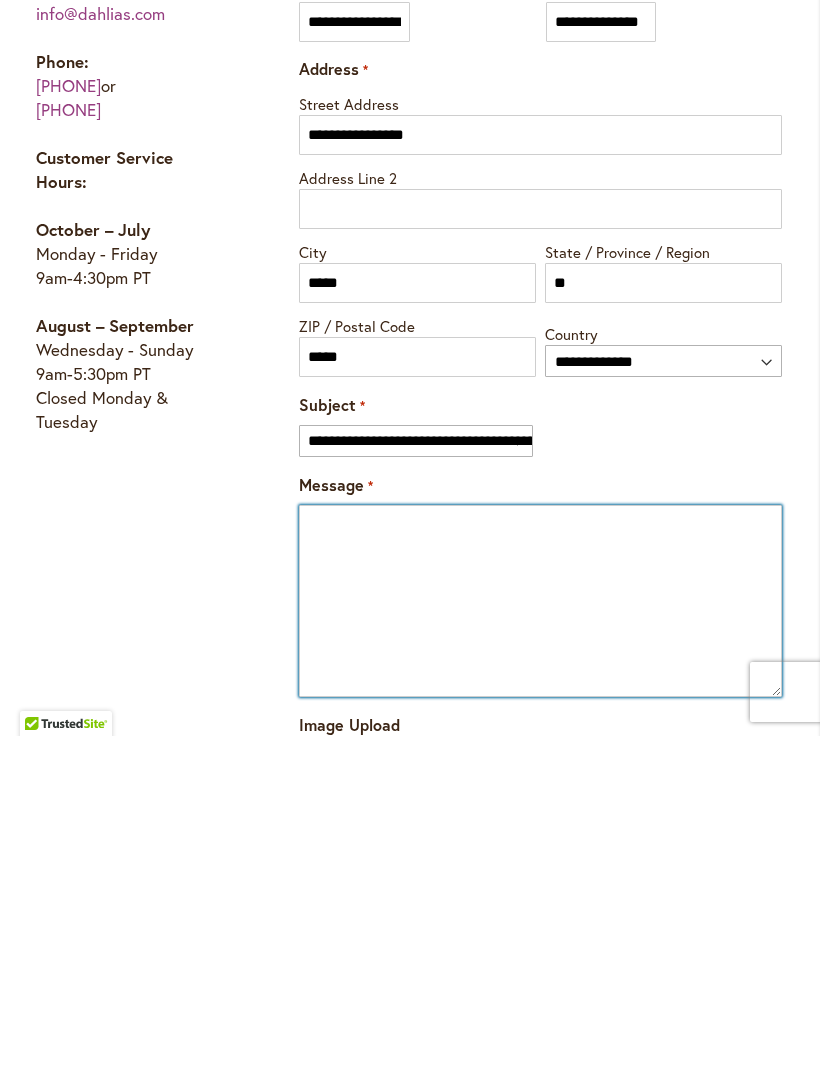 click on "Message *" at bounding box center [540, 938] 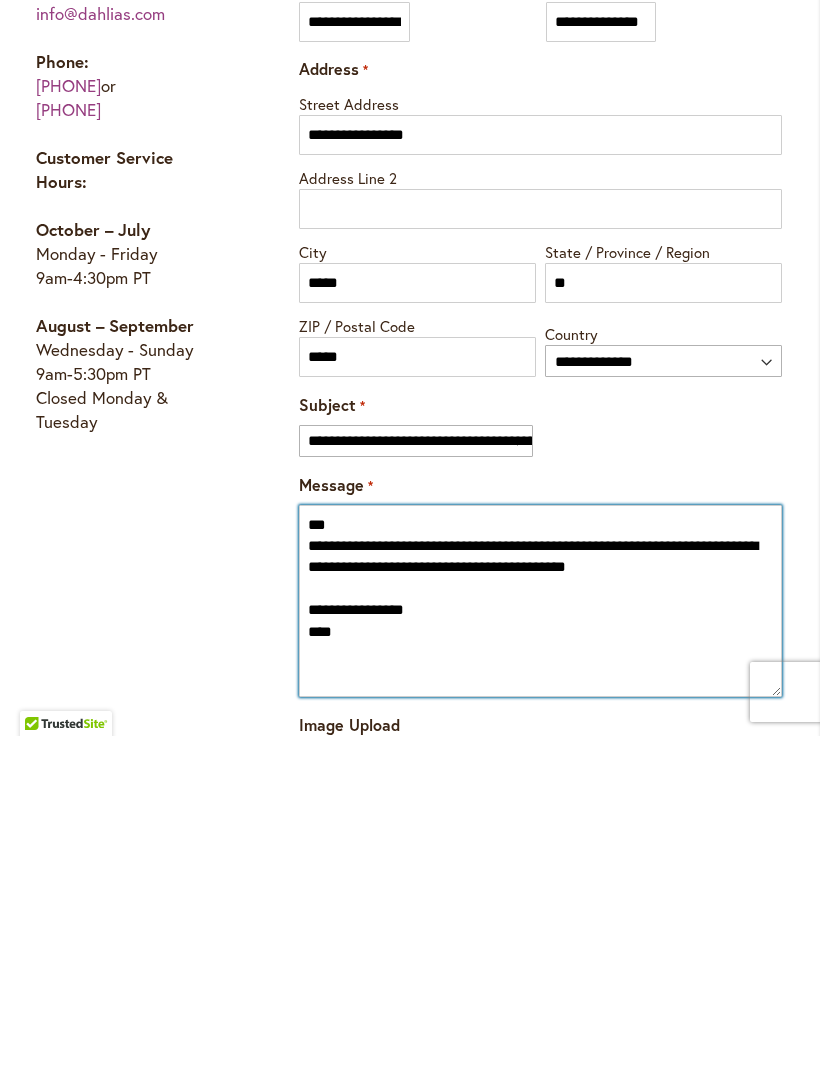 click on "**********" at bounding box center [540, 938] 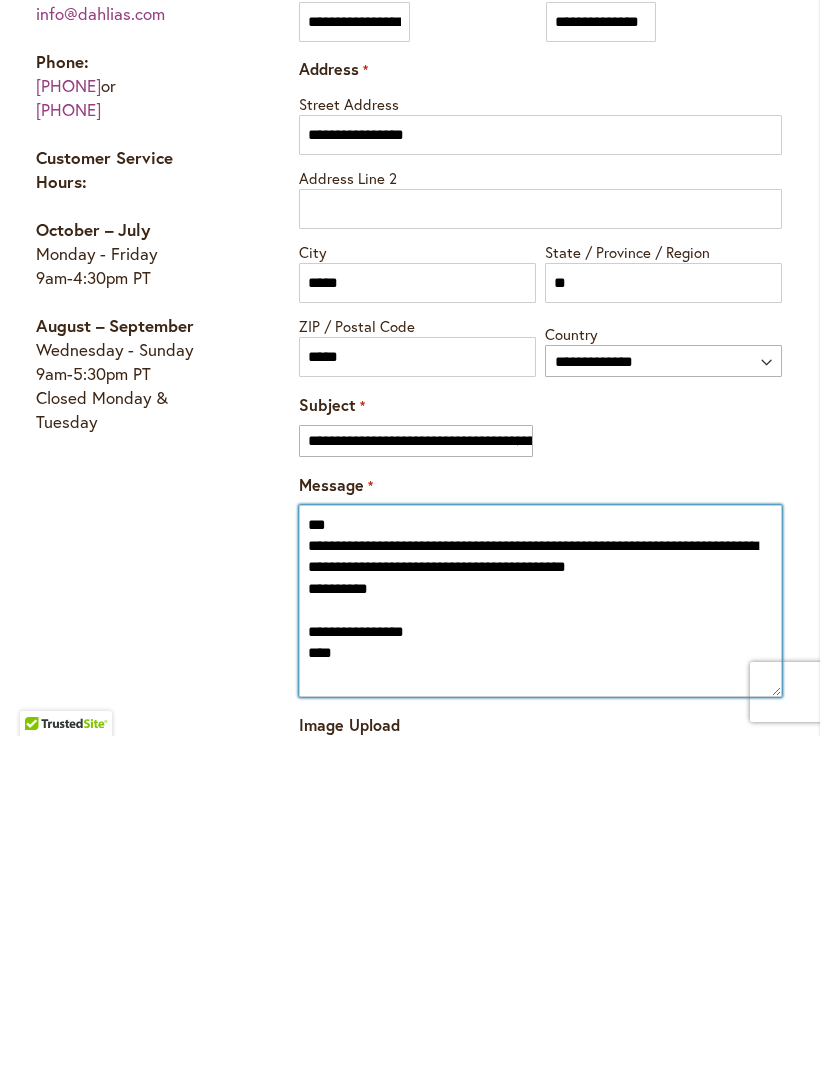 click on "**********" at bounding box center [540, 938] 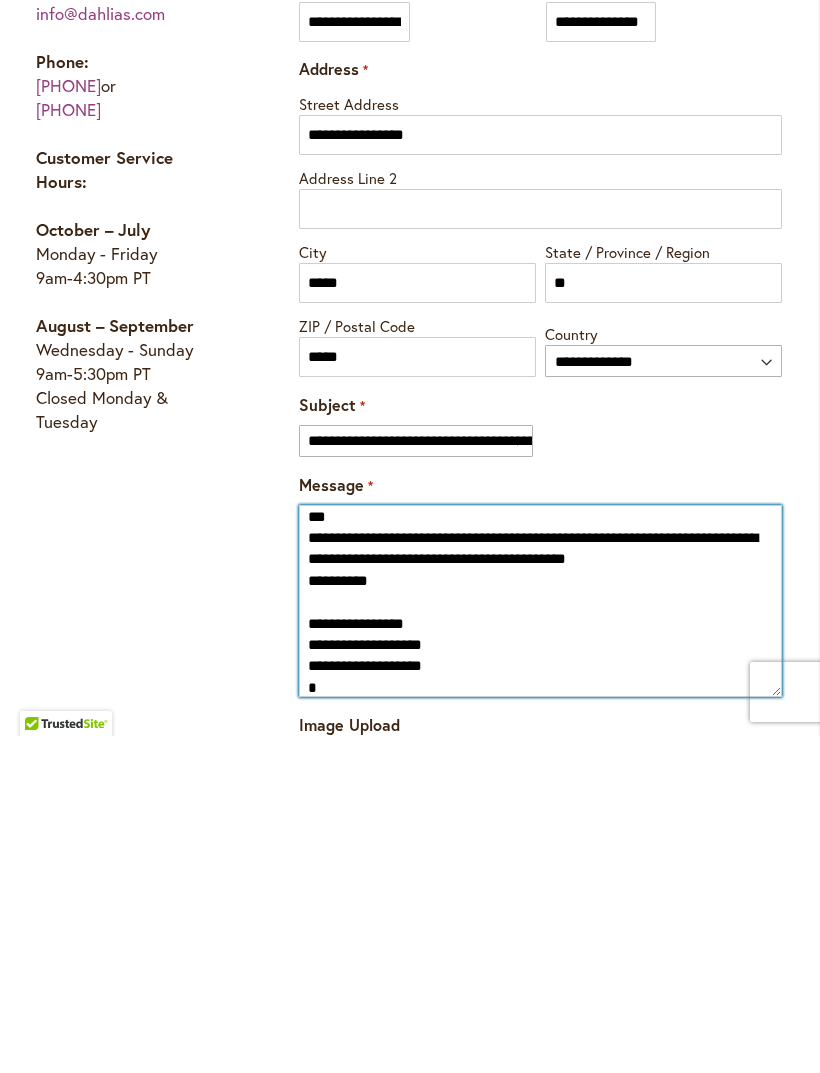 scroll, scrollTop: 8, scrollLeft: 0, axis: vertical 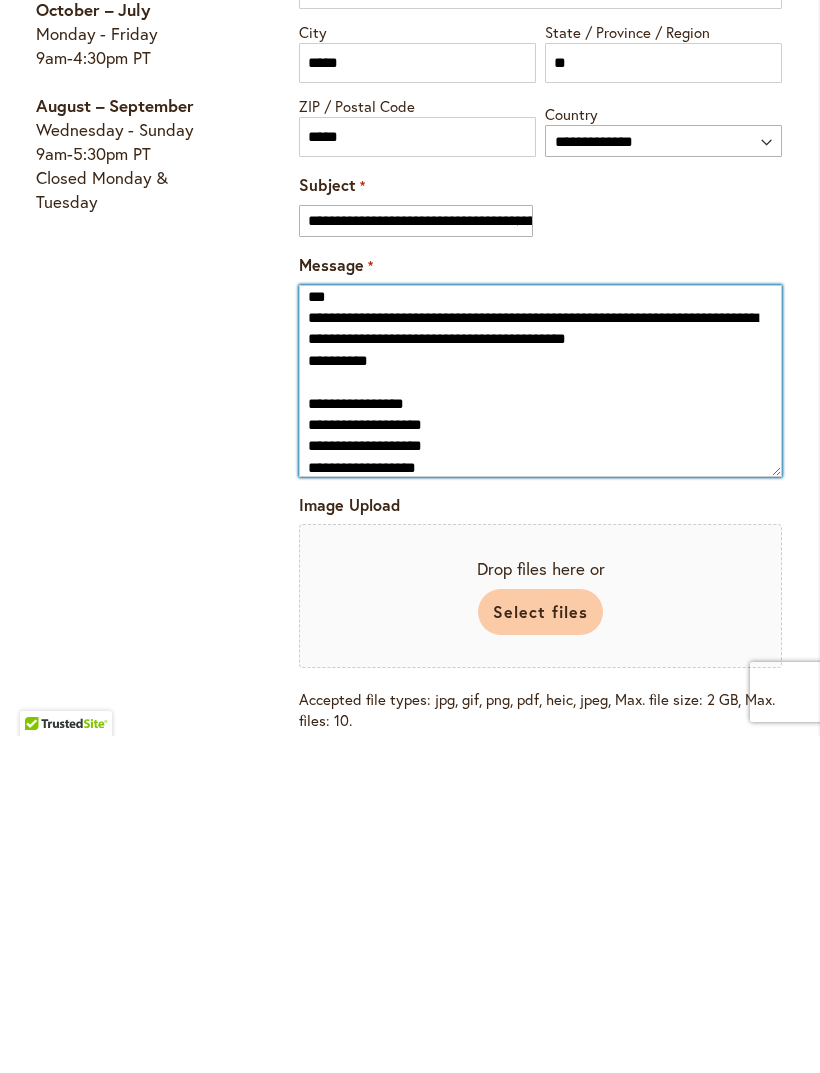 type on "**********" 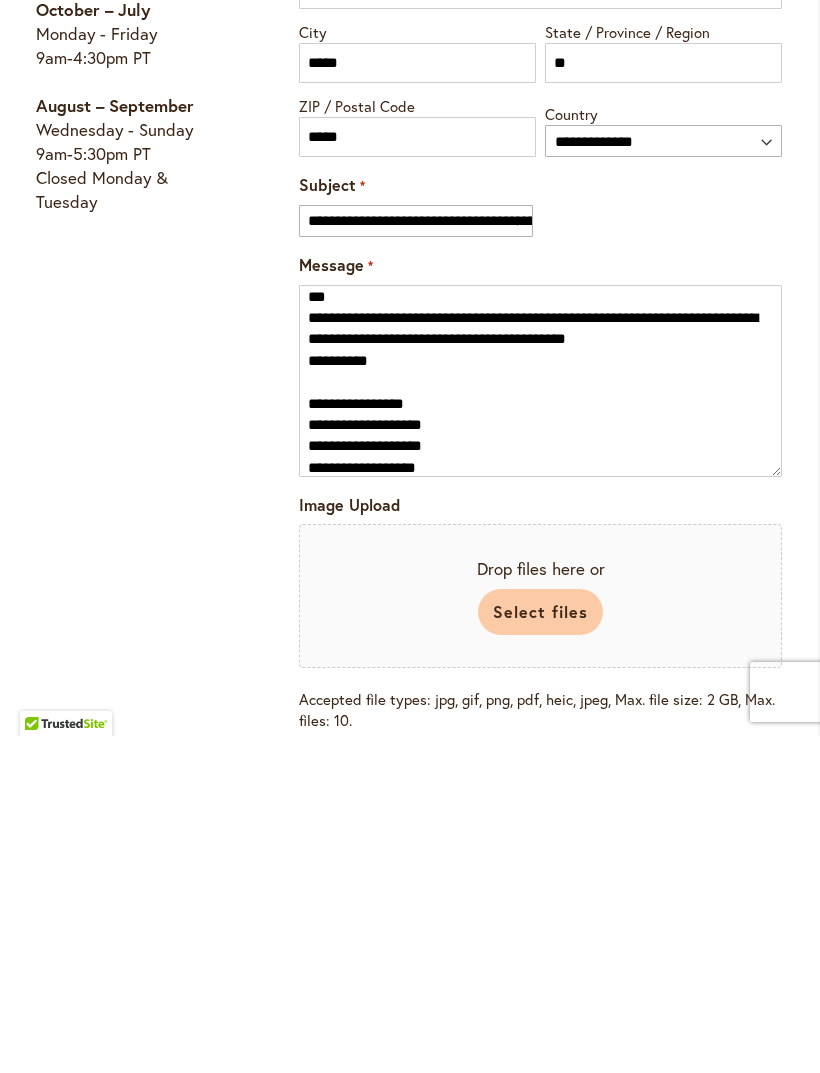 click on "******" at bounding box center [333, 1113] 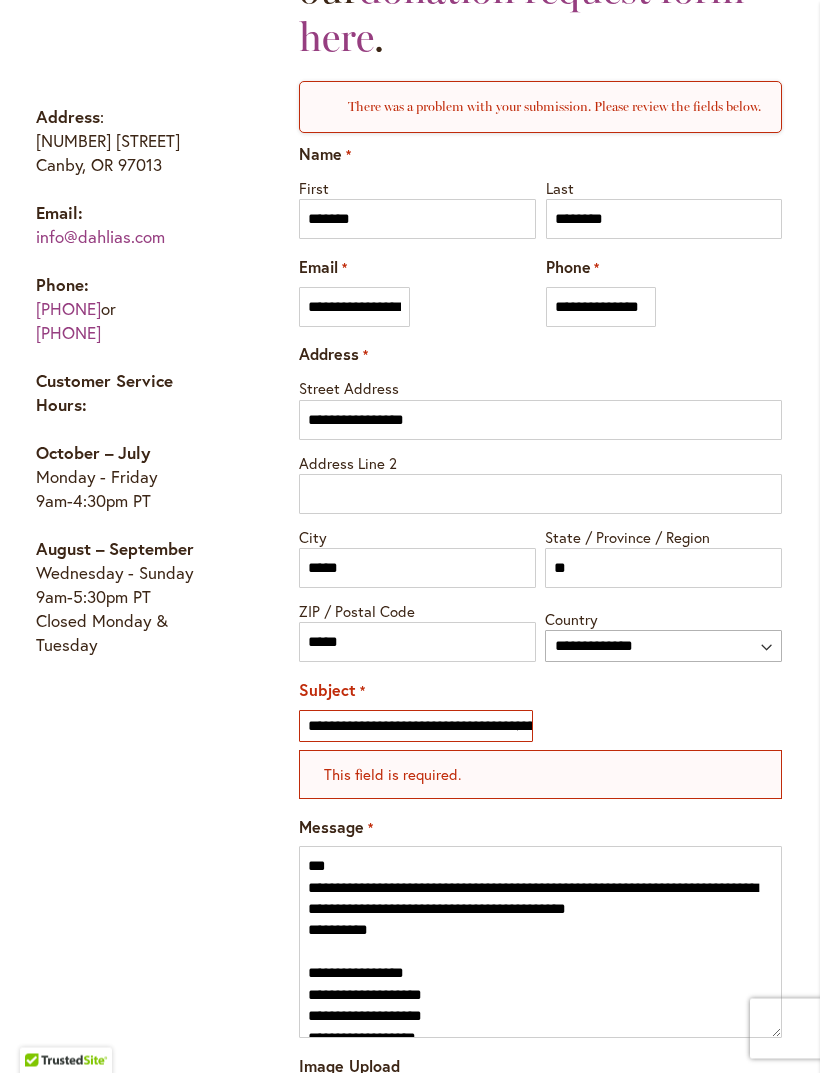 scroll, scrollTop: 1154, scrollLeft: 0, axis: vertical 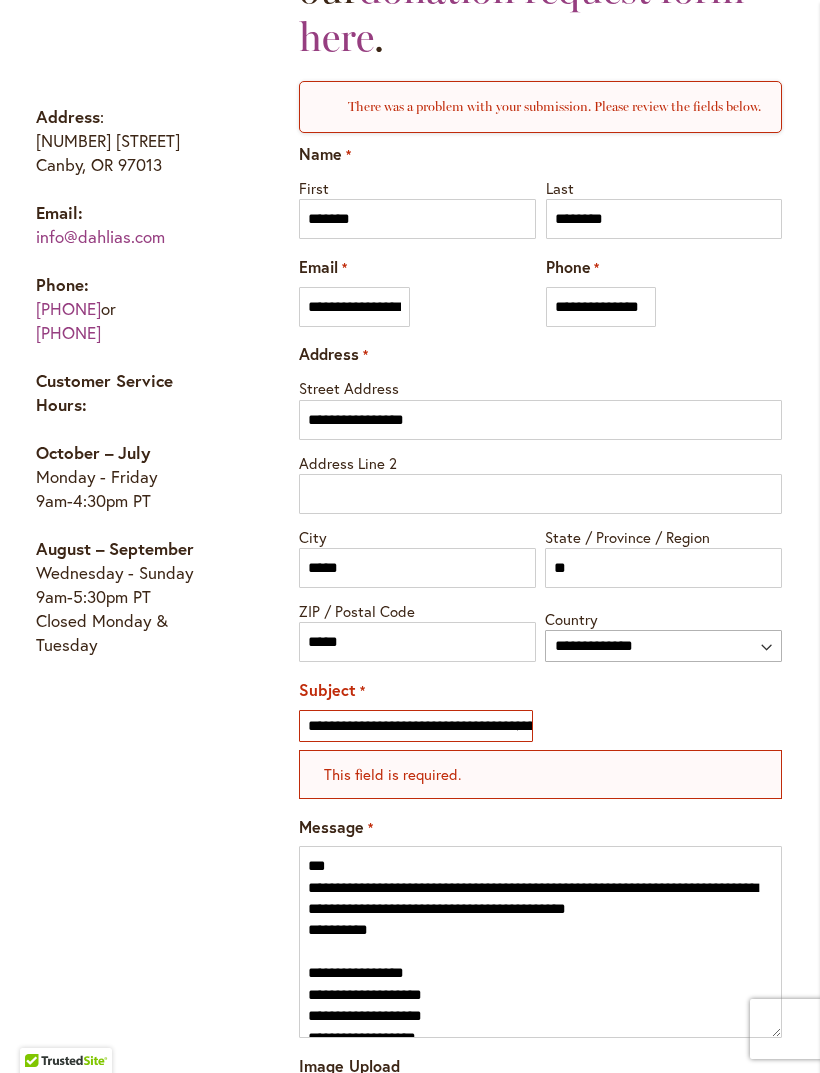 click on "This field is required." at bounding box center [540, 774] 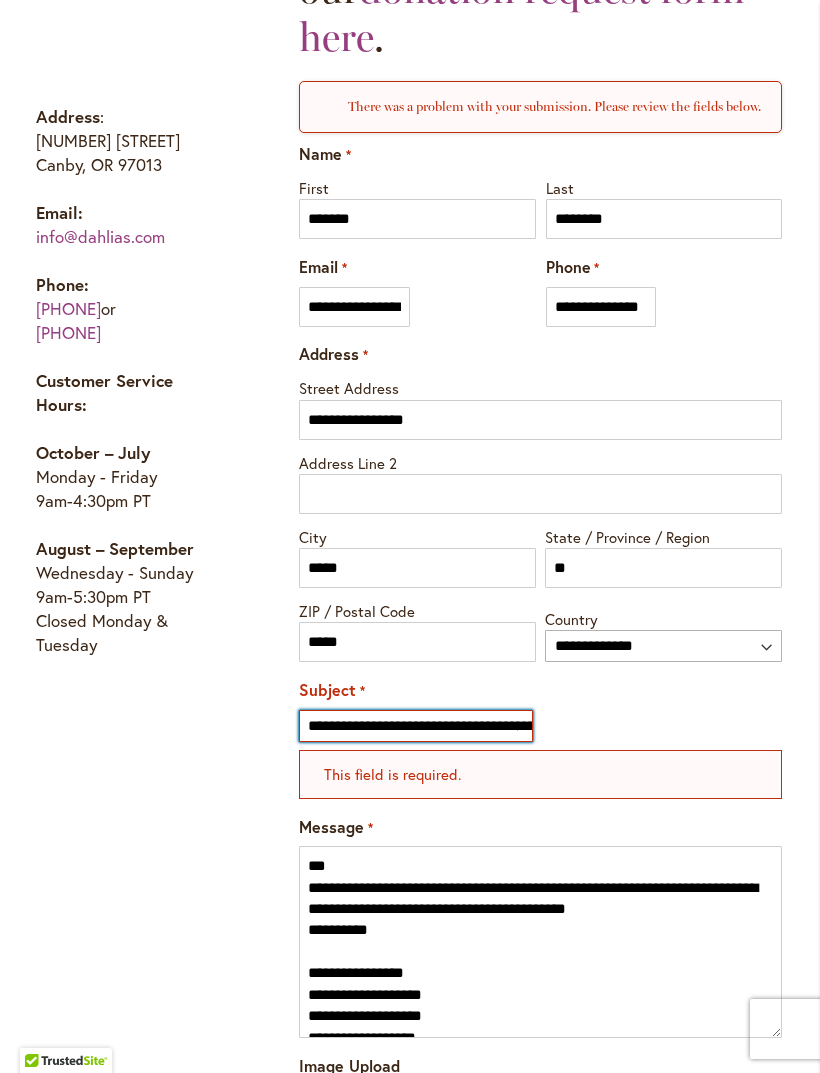 click on "**********" at bounding box center (415, 726) 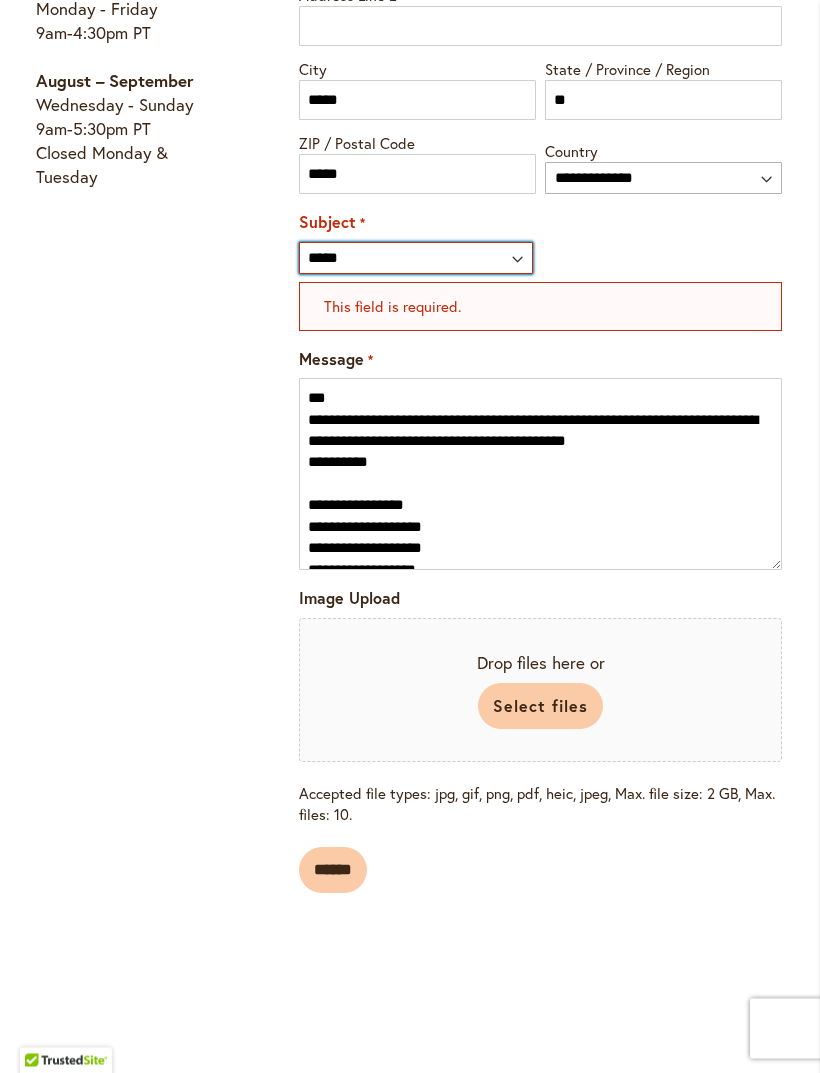 scroll, scrollTop: 1672, scrollLeft: 0, axis: vertical 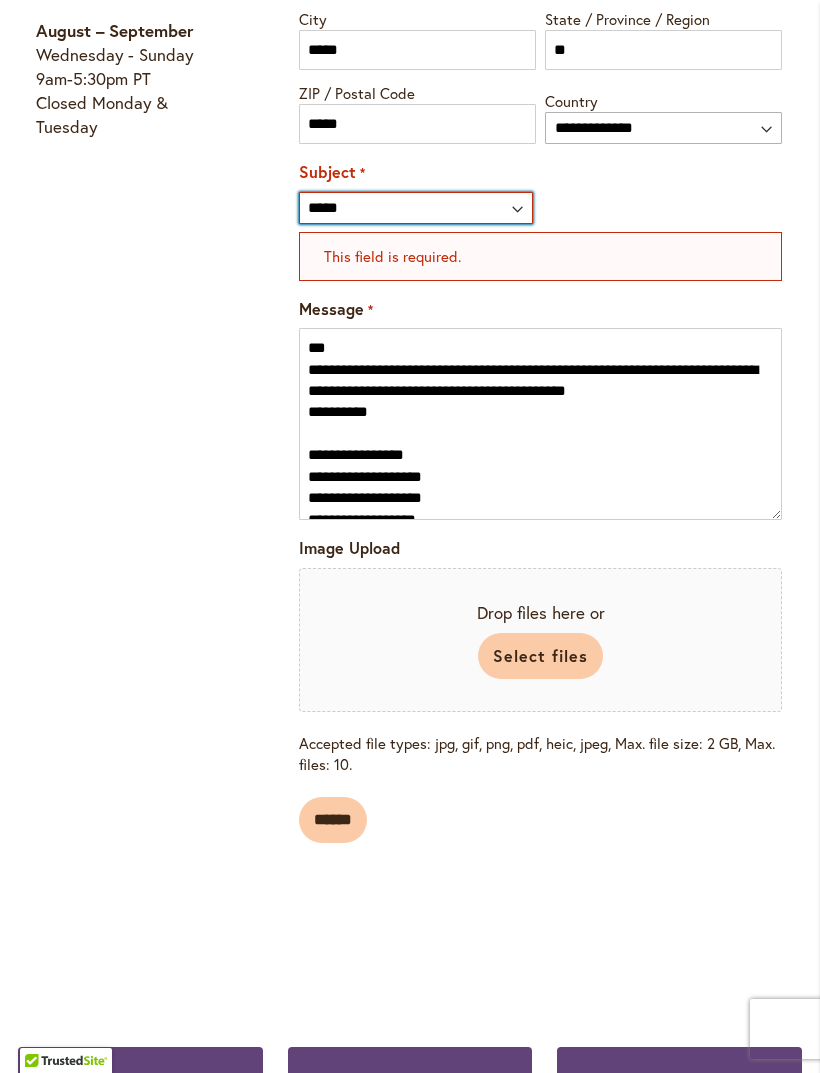 click on "**********" at bounding box center [415, 208] 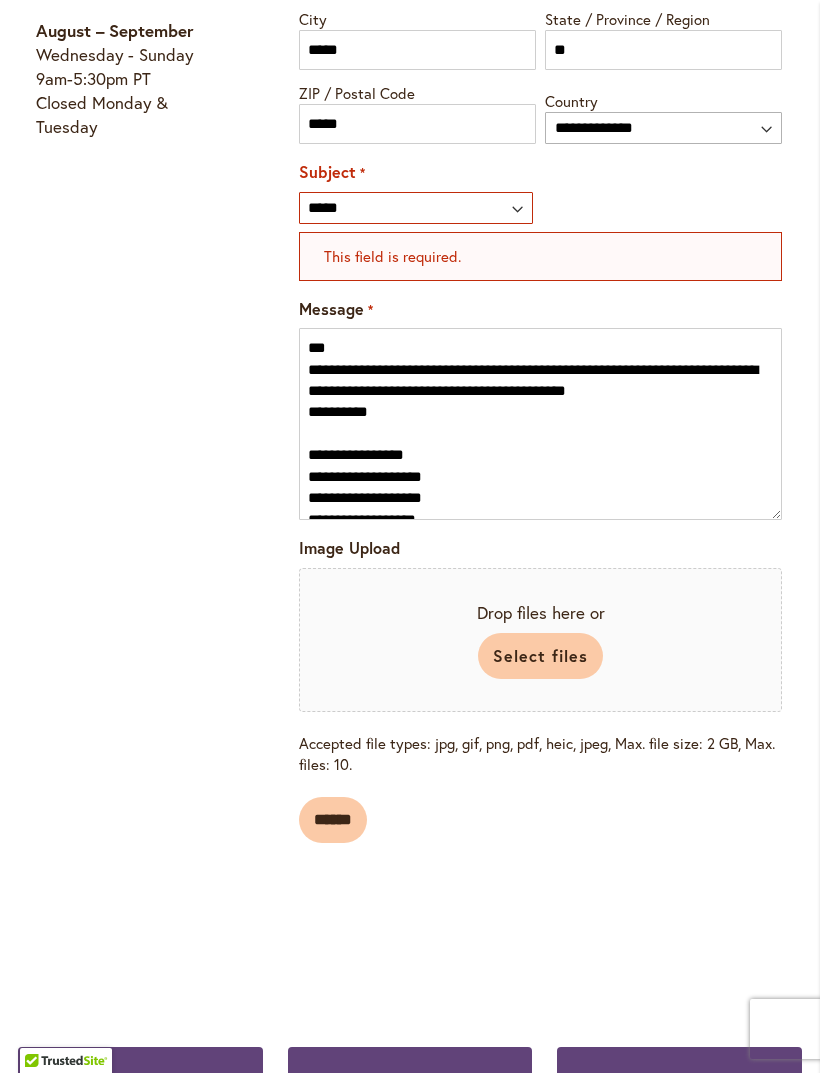 click on "******" at bounding box center (333, 820) 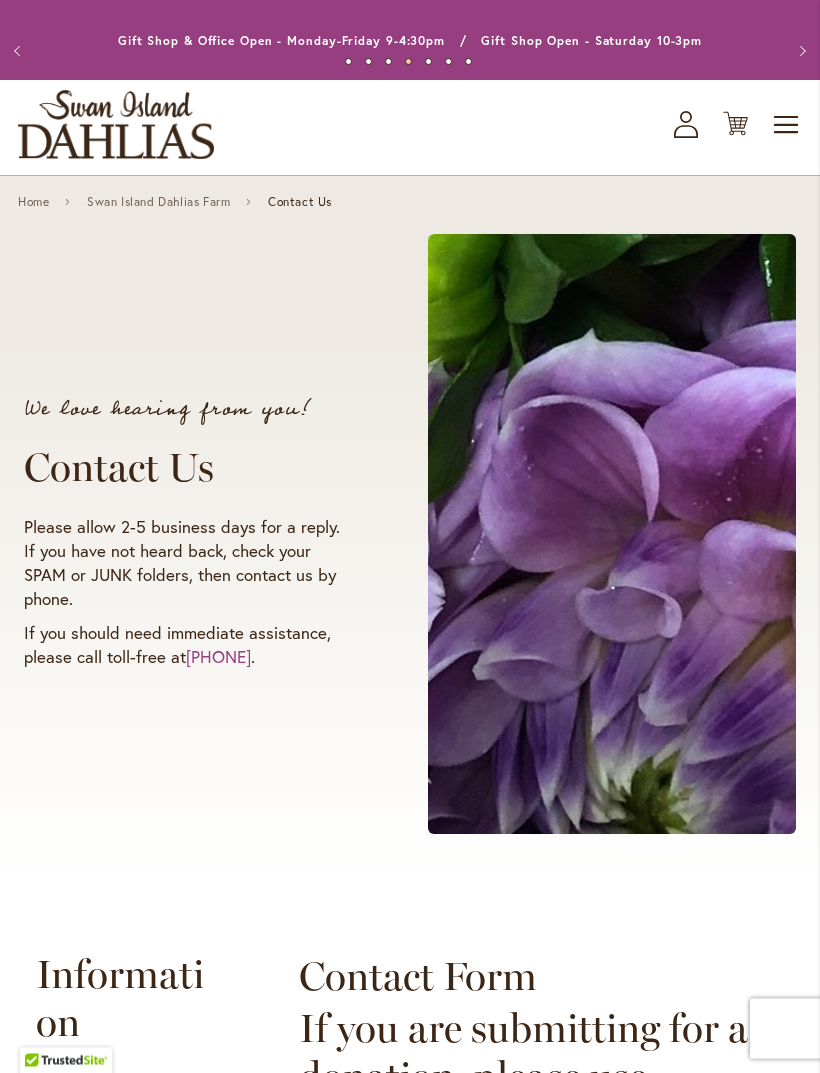 scroll, scrollTop: 0, scrollLeft: 0, axis: both 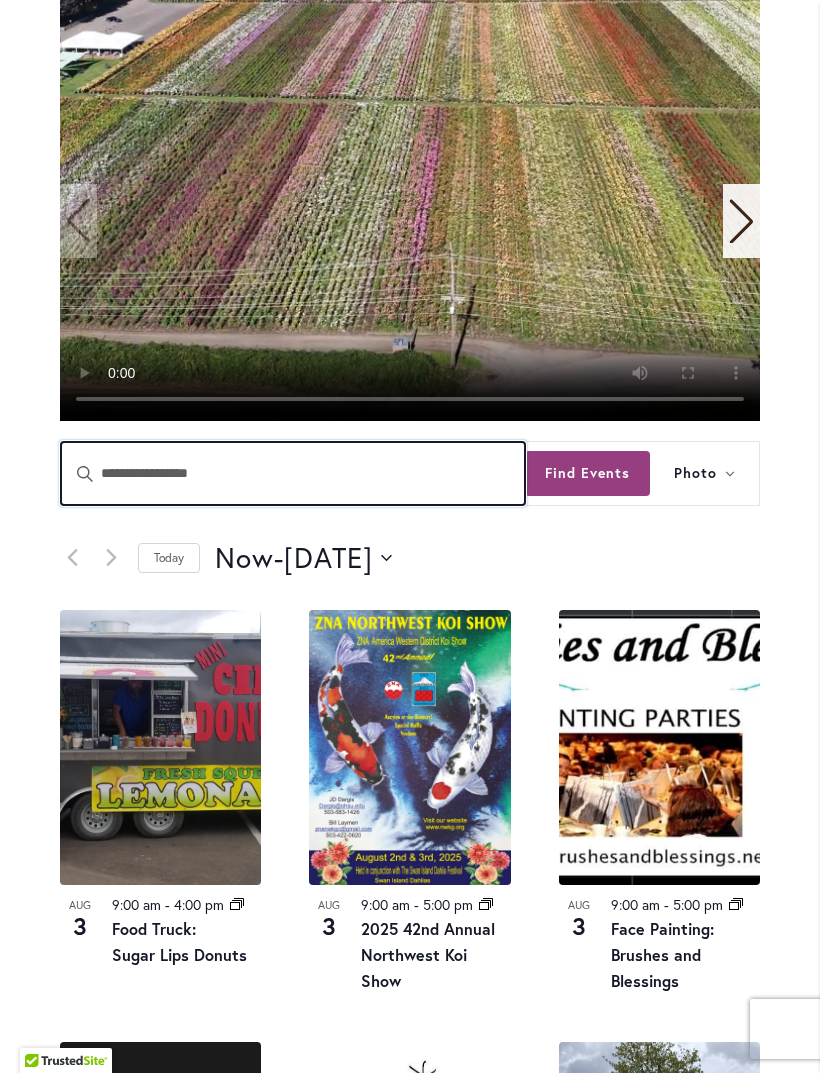 click on "Enter Keyword. Search for Events by Keyword." at bounding box center [293, 473] 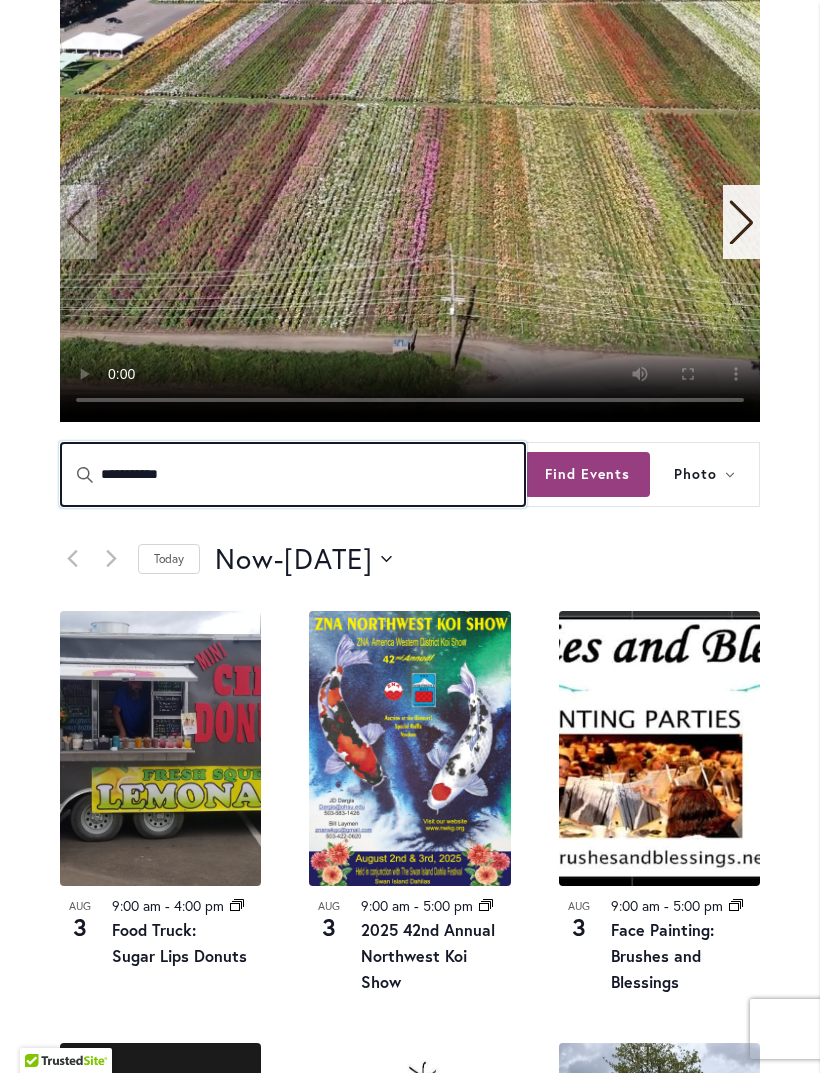 type on "**********" 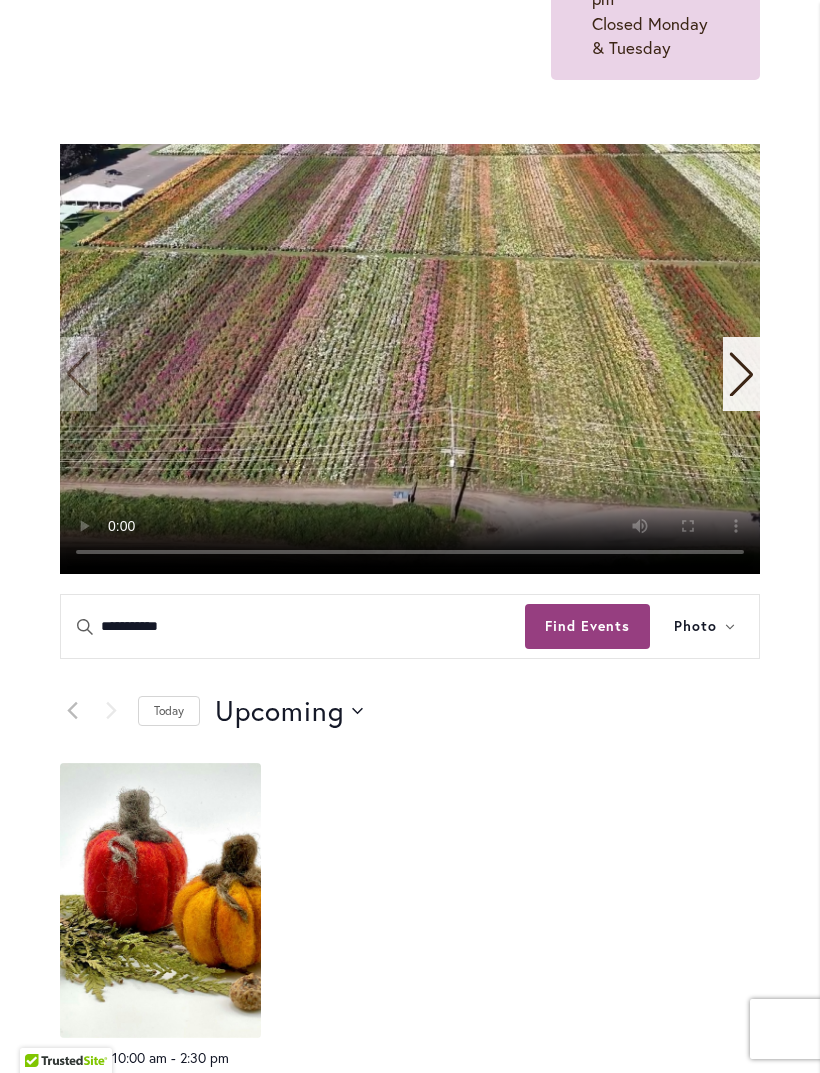 scroll, scrollTop: 492, scrollLeft: 0, axis: vertical 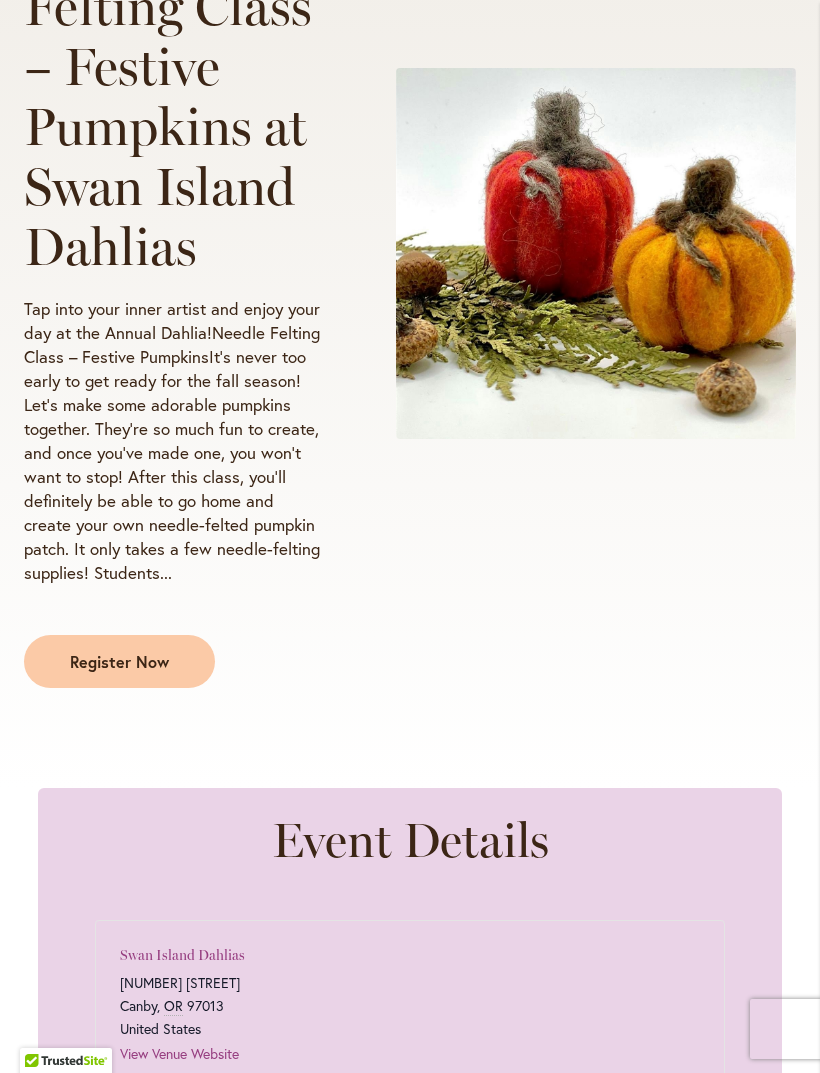 click on "Register Now" at bounding box center [119, 661] 